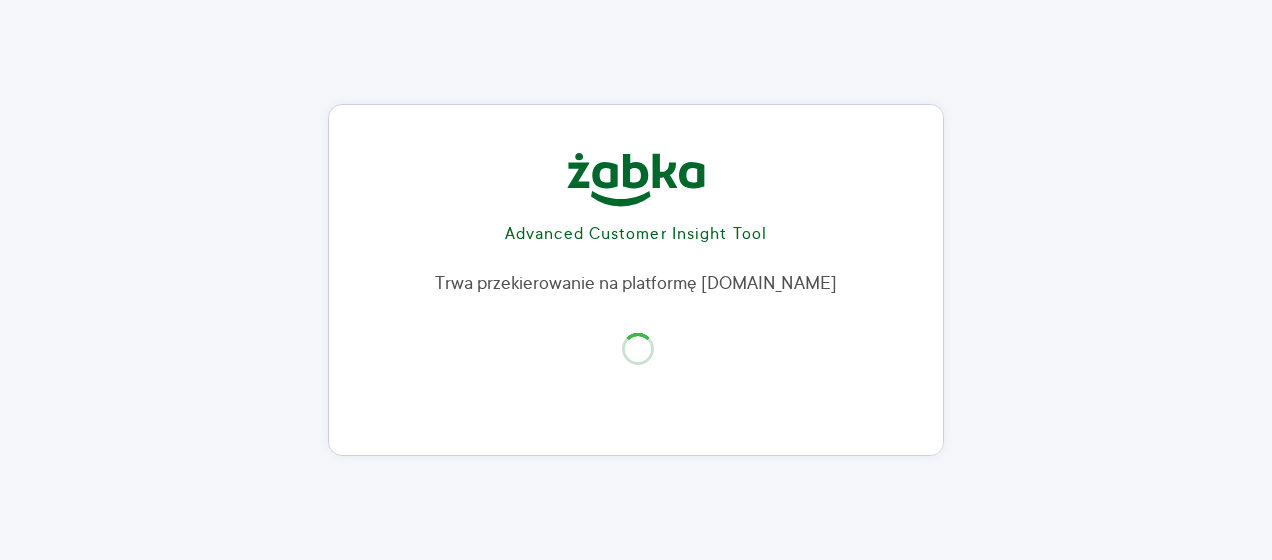 scroll, scrollTop: 0, scrollLeft: 0, axis: both 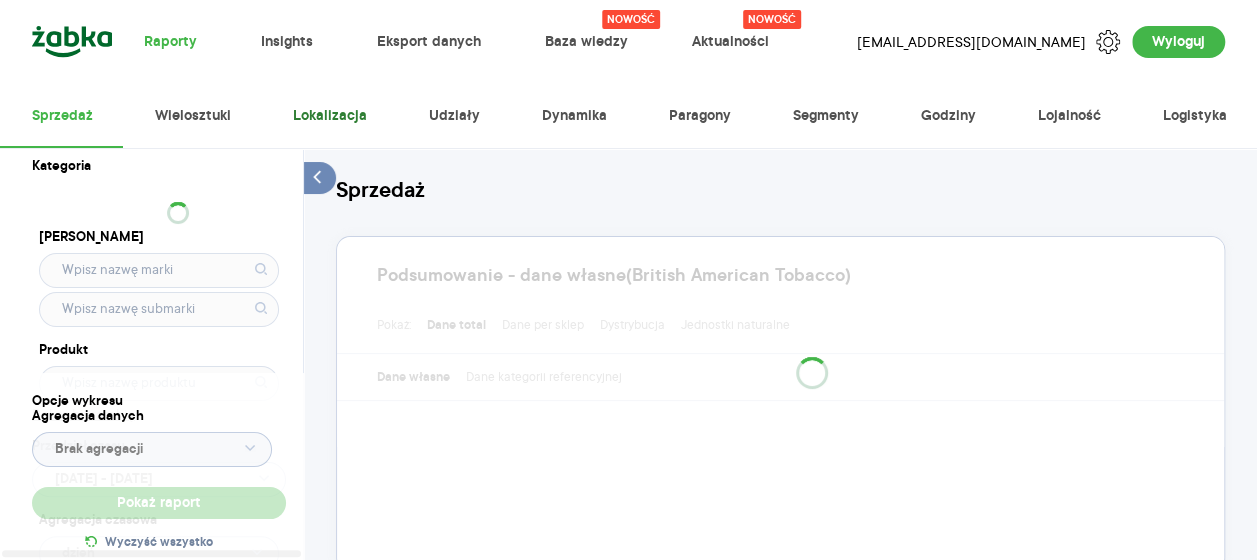 type on "Pobieranie" 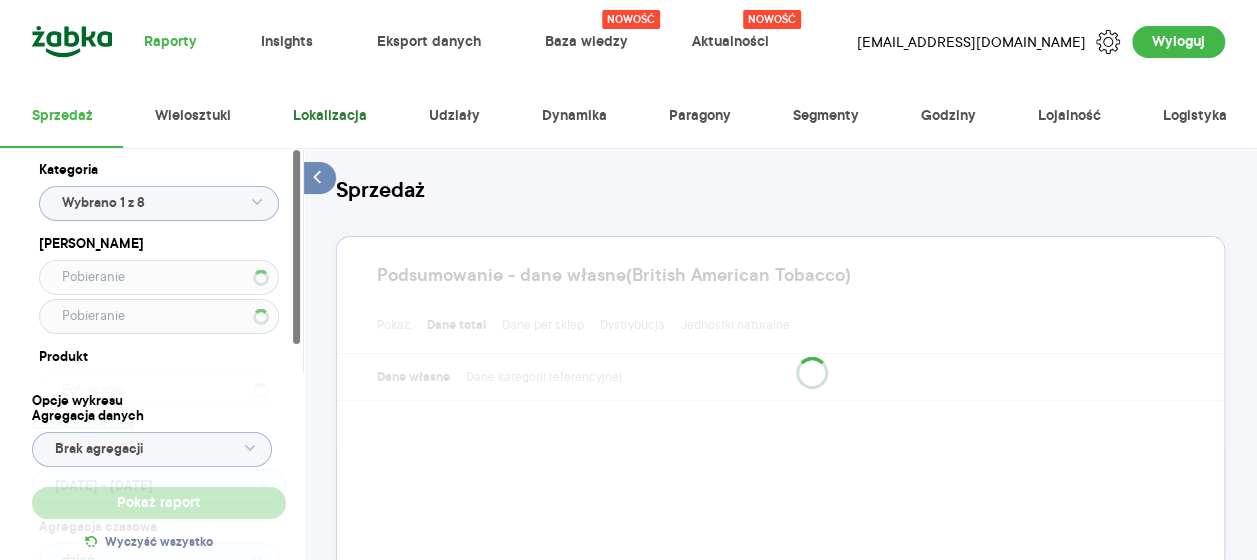type 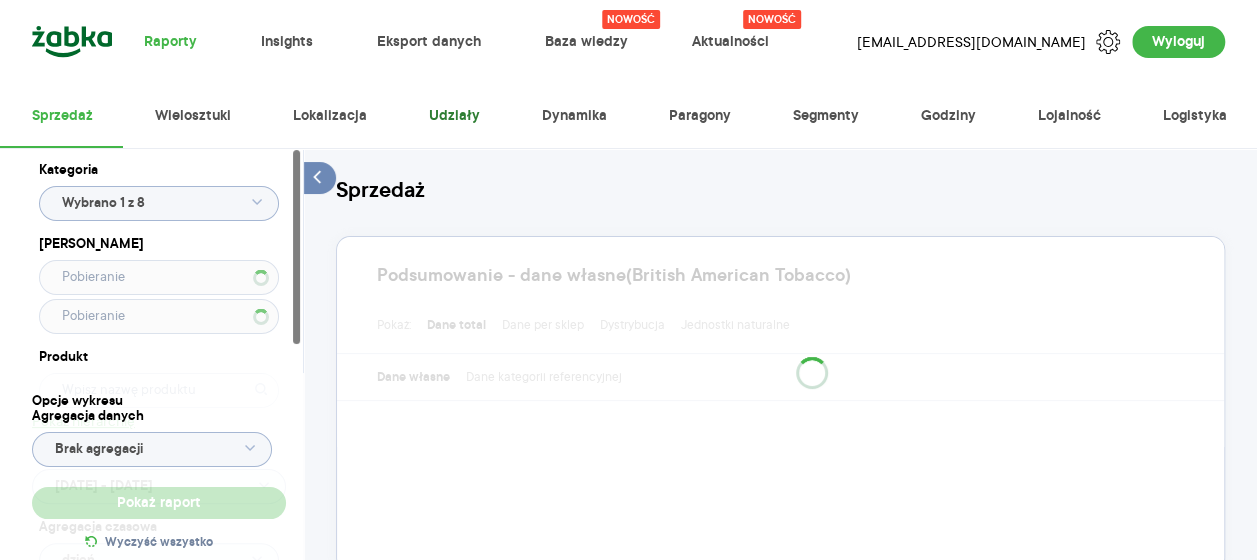 click on "Udziały" at bounding box center [453, 116] 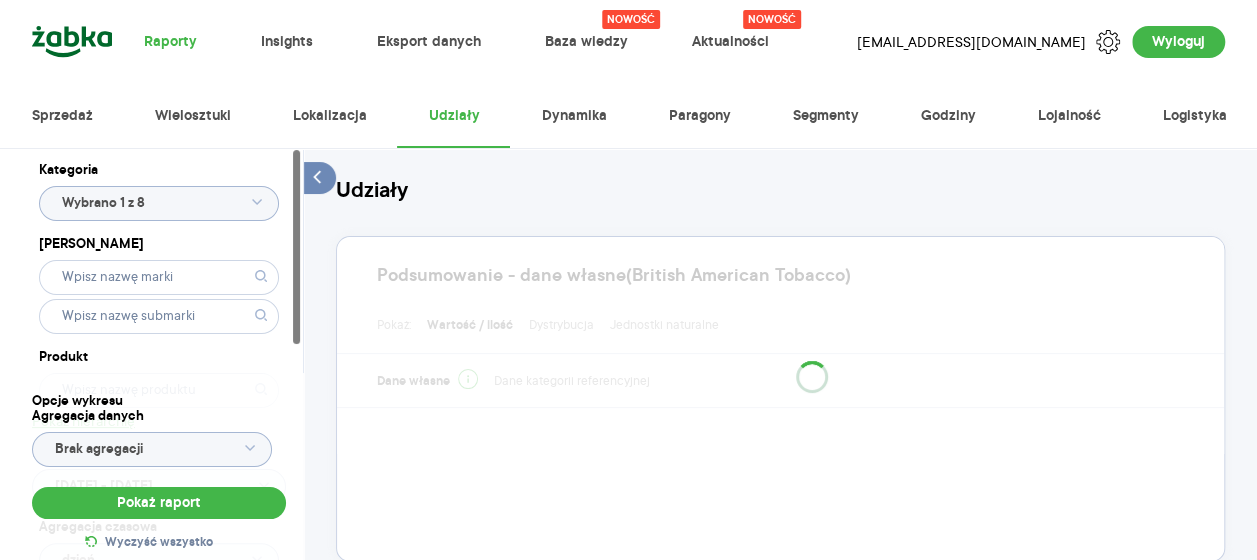 click on "Kategoria Wybrano 1 z 8 Marka Produkt Pokaż hierarchię Przedział czasu 2025.01.01 - 2025.07.01 Agregacja czasowa dzień Kategorie referencyjne Region Rodzaje sklepów Rodzaje transakcji Wszystkie Like For Like Uwzględnij LFL Opcje wykresu Agregacja danych Brak agregacji Pokaż raport Wyczyść wszystko Udziały Podsumowanie - dane własne  (British American Tobacco) Pokaż: Wartość / ilość Dystrybucja Jednostki naturalne Dane własne Dane kategorii referencyjnej Pokaż Udziały wartościowo i Promocje Włącz tryb pełnoekranowy R T R K M TP T Dzień Etykiety 2025.01.01 - 2025.07.01 Podgląd Najedź myszą na wykres, aby zobaczyć szczegóły Kliknij na wykres, aby przypiąć podgląd danych na jeden dzień Tabela - dane własne  (British American Tobacco) Rok Miesiąc Tydzień Dzień Pokaż dane Masz pytania dot. działania portalu? Napisz do nas na  acit@zabka.pl" at bounding box center (780, 867) 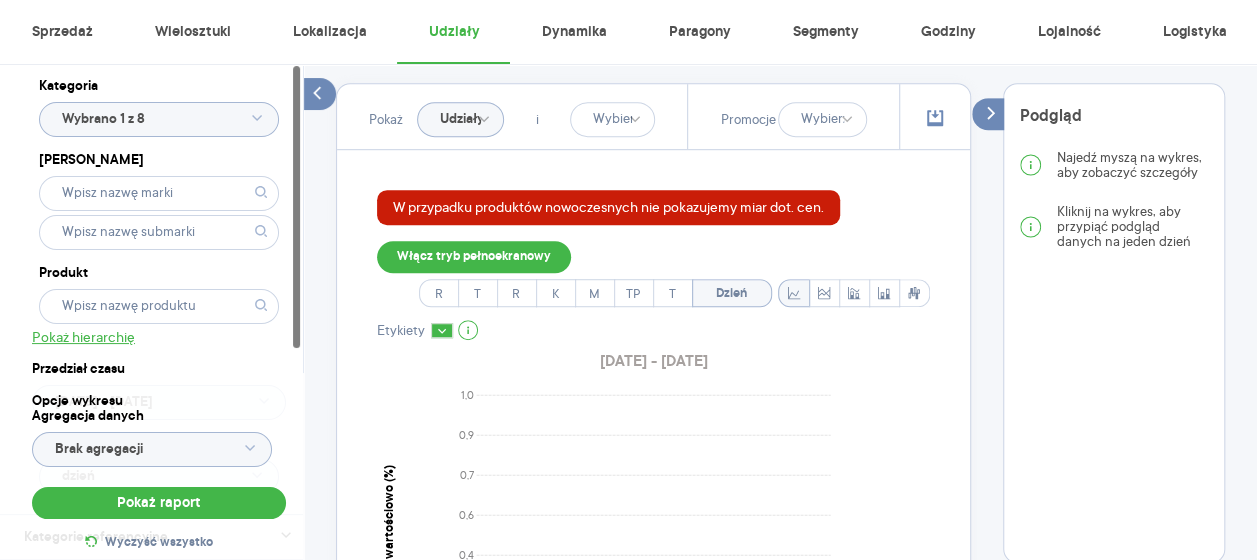 scroll, scrollTop: 520, scrollLeft: 0, axis: vertical 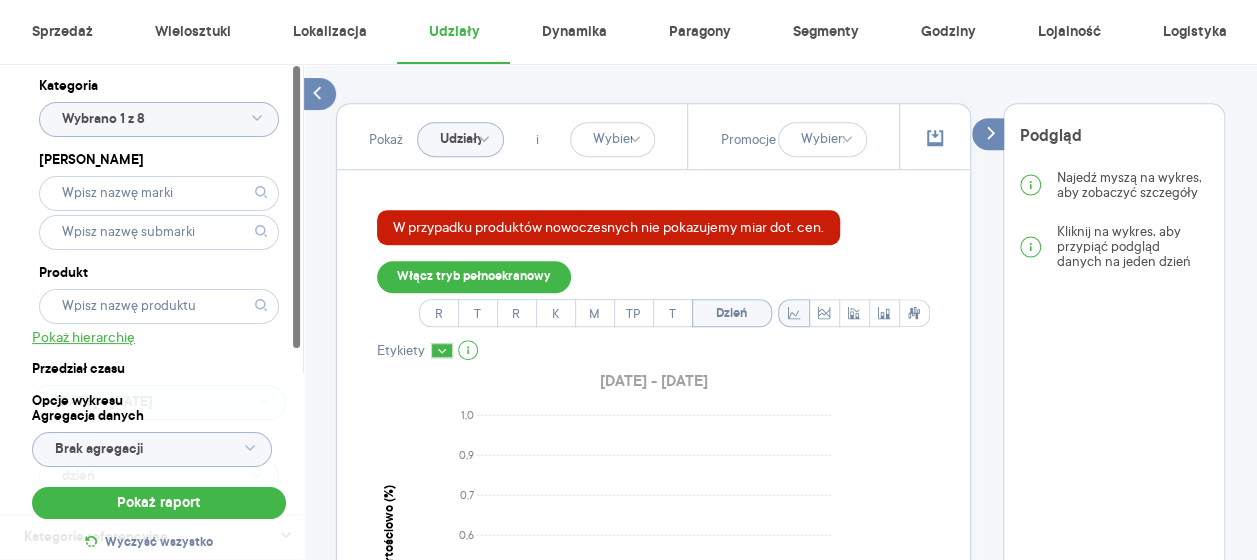 click on "Udziały wartościowo" 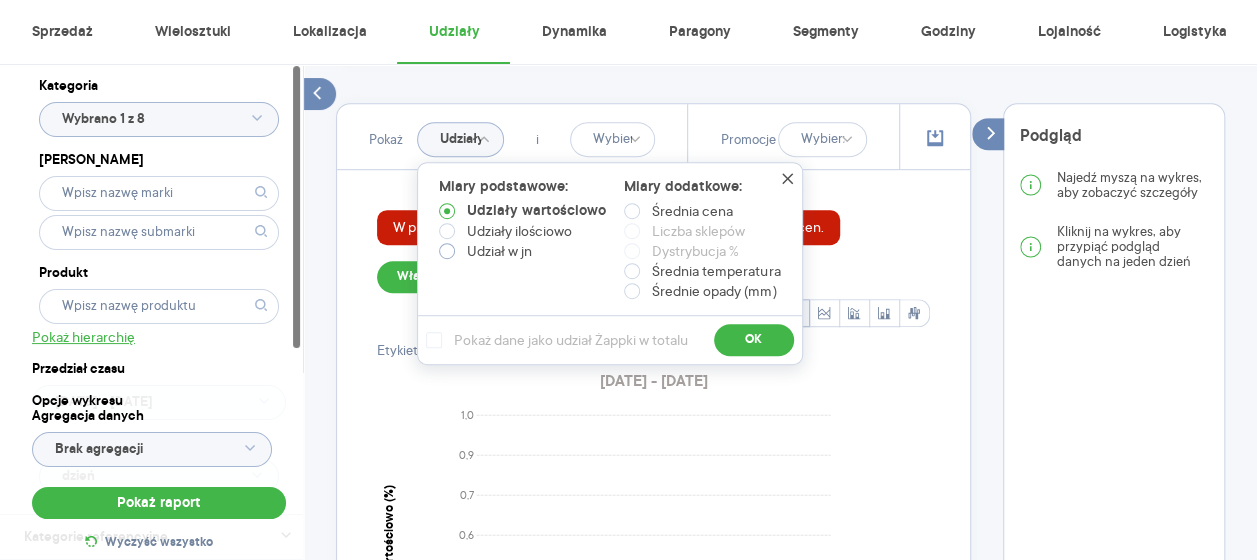 click on "Udział w jn" at bounding box center (499, 251) 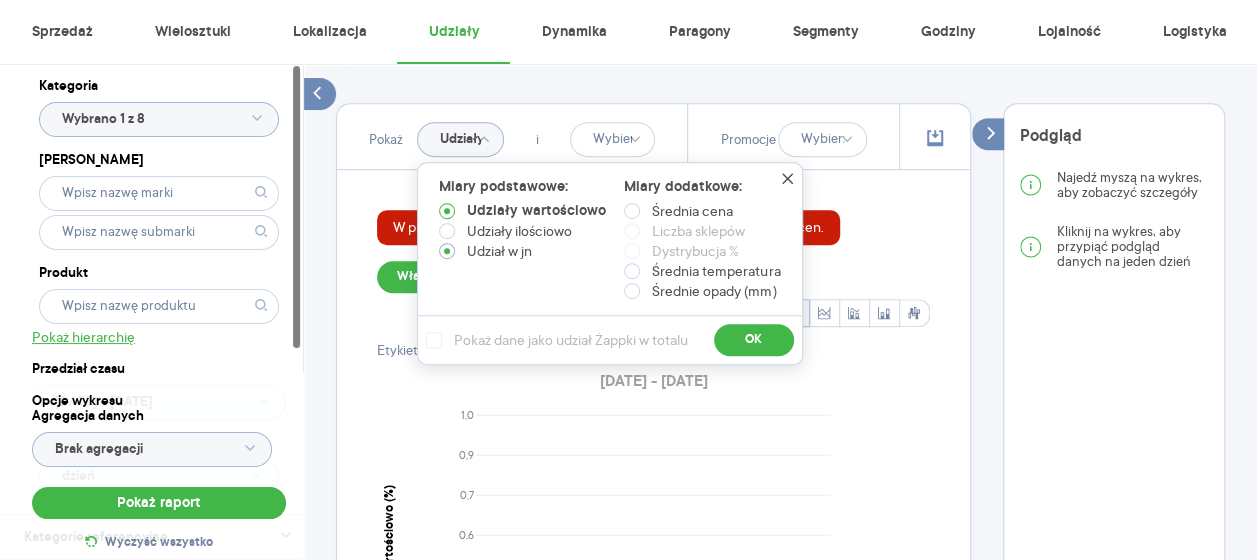 radio on "true" 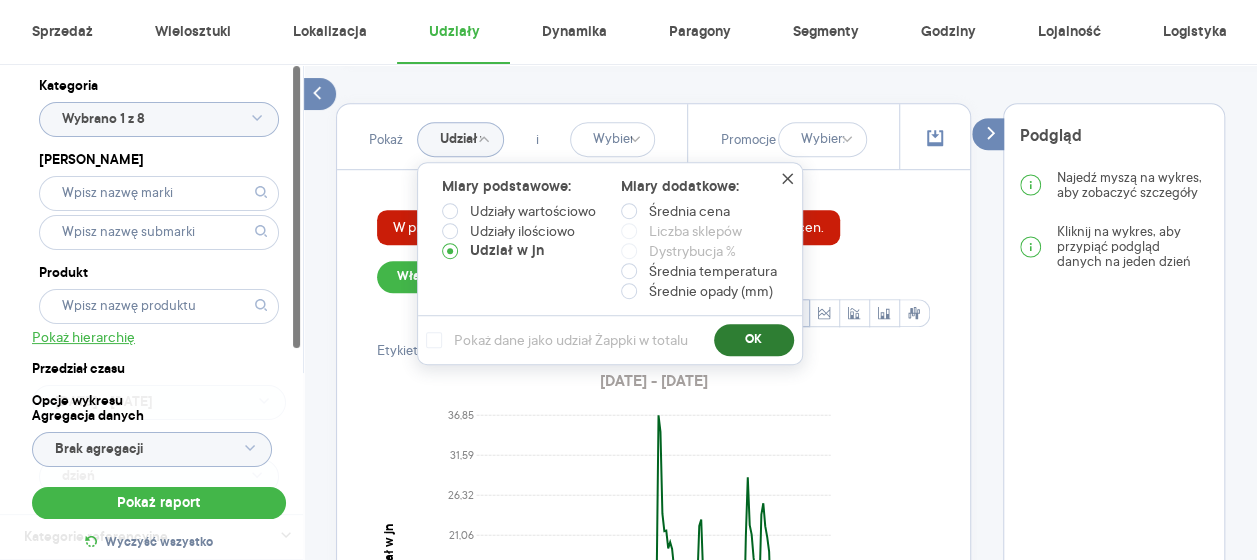 click on "OK" at bounding box center [754, 340] 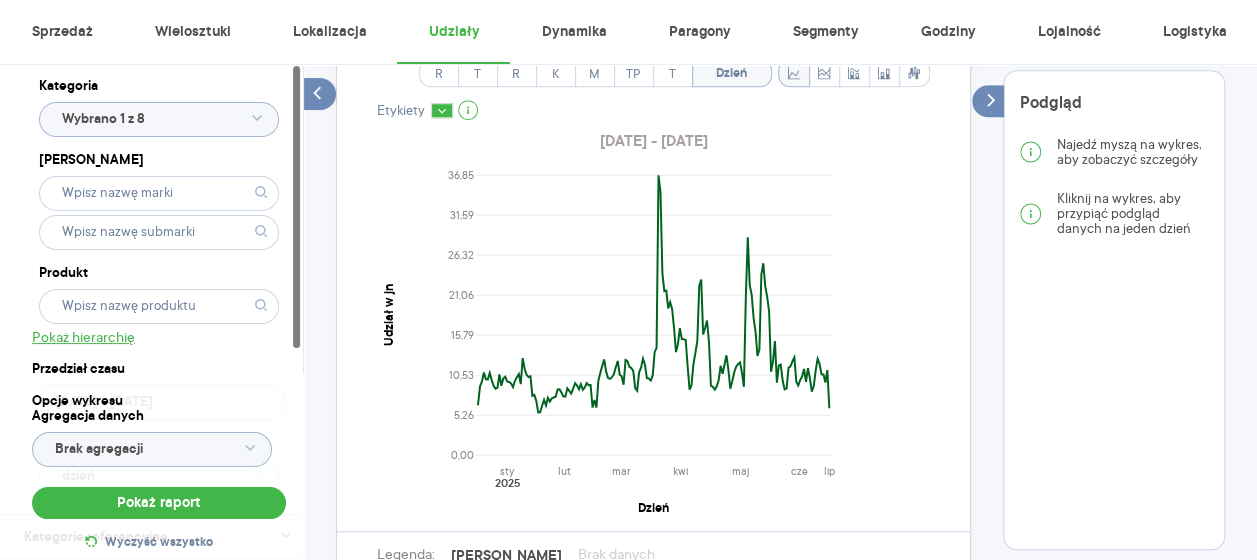 scroll, scrollTop: 720, scrollLeft: 0, axis: vertical 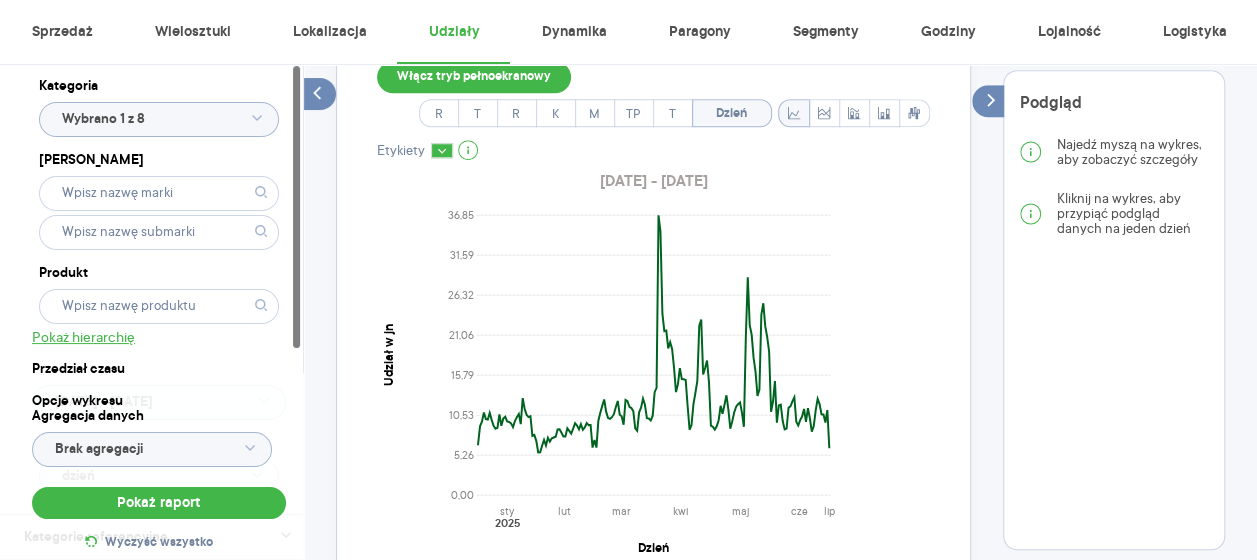 click on "Wybrano 1 z 8" 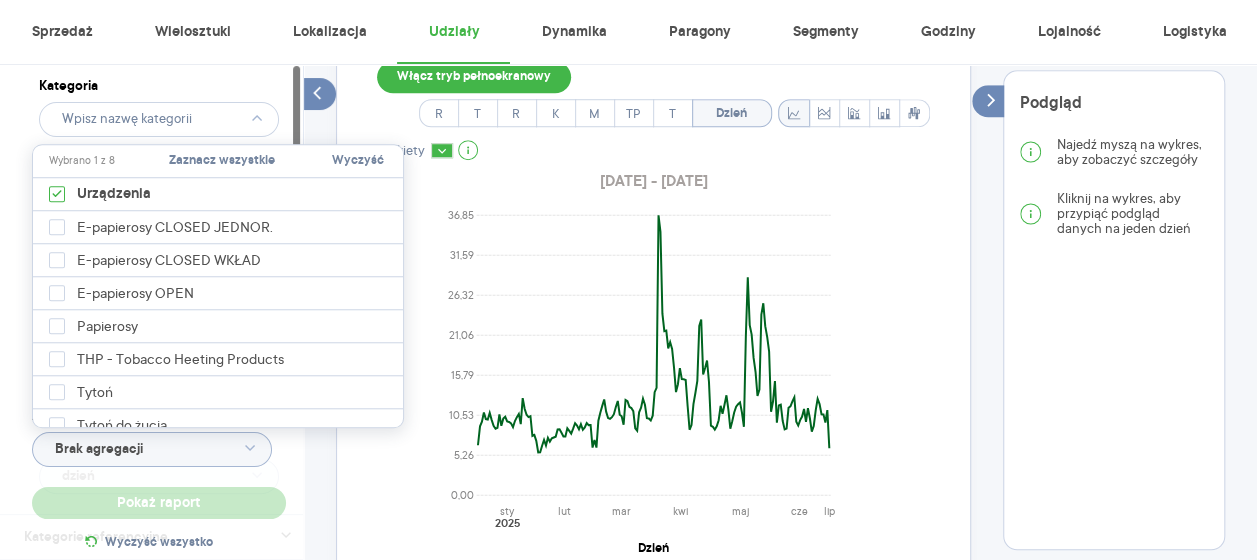 type 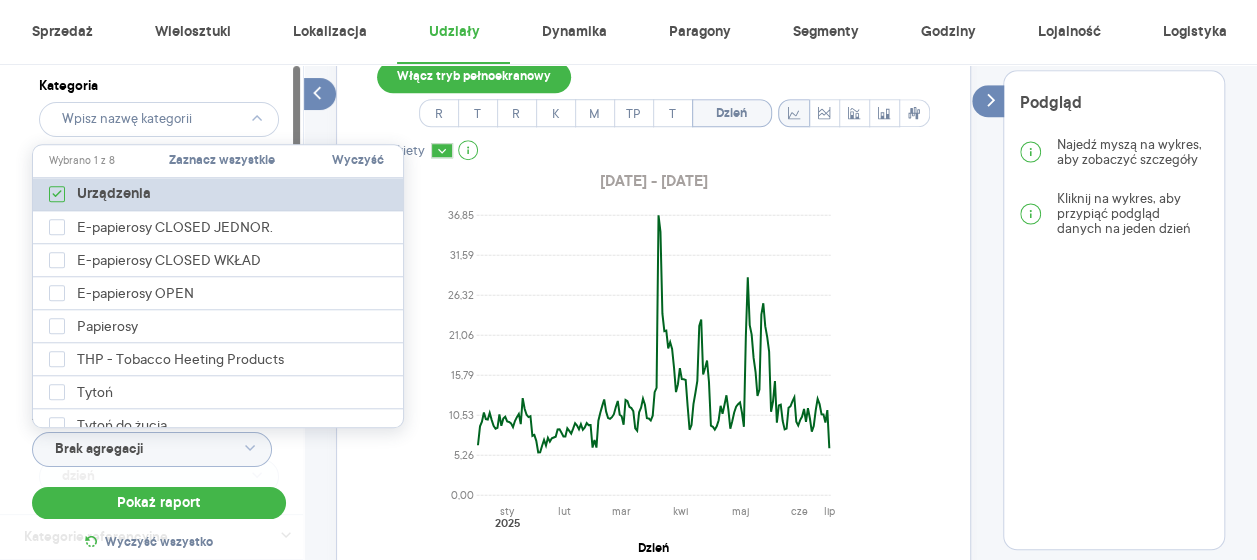 click on "Urządzenia" at bounding box center (219, 194) 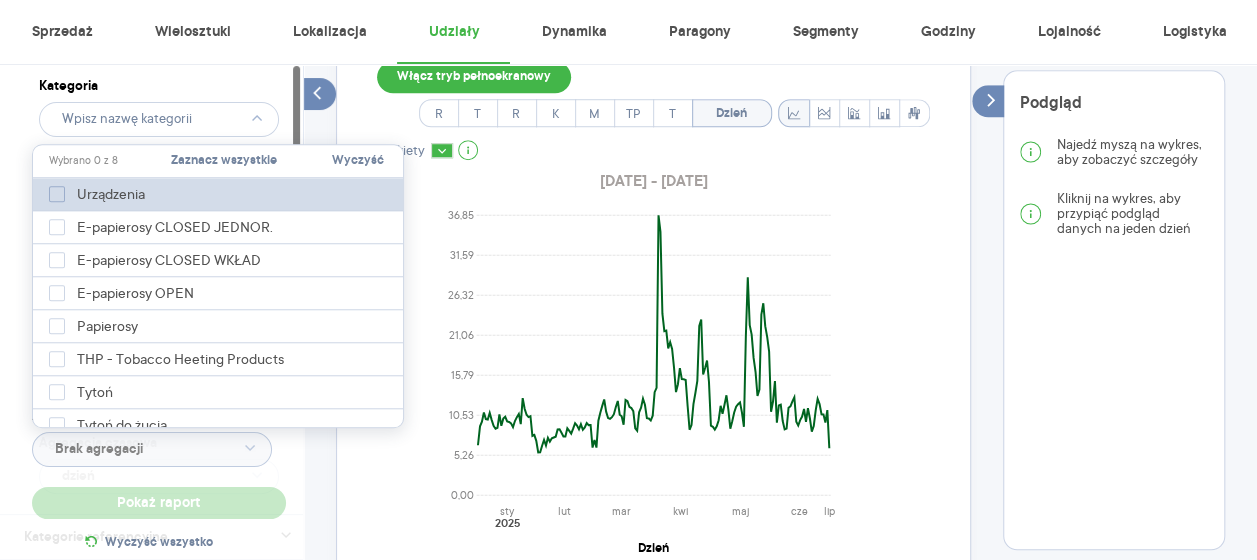 click 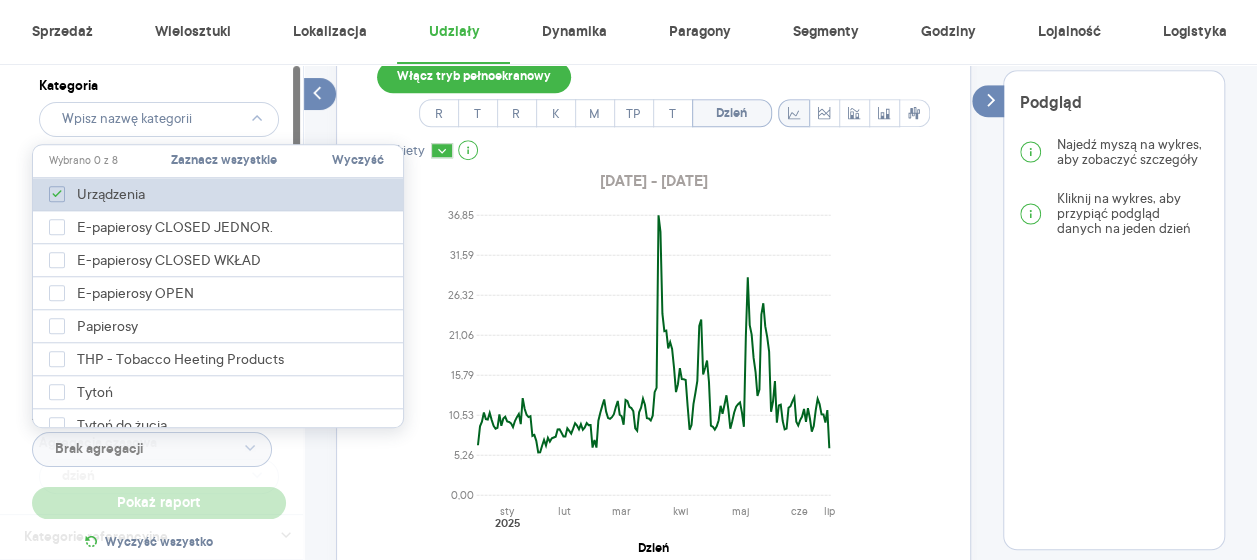 checkbox on "true" 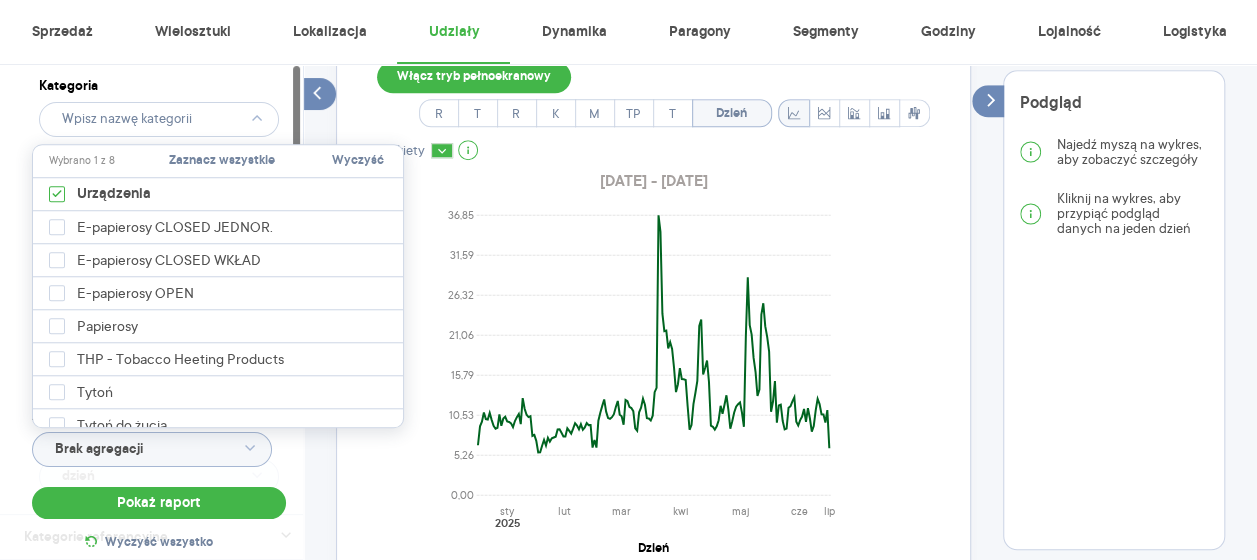 click on "Raporty Insights Eksport danych Nowość Baza wiedzy Nowość Aktualności bartosz_molas@bat.com Wyloguj Sprzedaż Wielosztuki Lokalizacja Udziały Dynamika Paragony Segmenty Godziny Lojalność Logistyka Kategoria Marka Produkt Pokaż hierarchię Przedział czasu 2025.01.01 - 2025.07.01 Agregacja czasowa dzień Kategorie referencyjne Region Rodzaje sklepów Rodzaje transakcji Wszystkie Like For Like Uwzględnij LFL Opcje wykresu Agregacja danych Brak agregacji Pokaż raport Wyczyść wszystko Udziały Podsumowanie - dane własne  (British American Tobacco) W przypadku produktów nowoczesnych nie pokazujemy miar dot. cen. Pokaż: Wartość / ilość Dystrybucja Jednostki naturalne Dane własne Udział wartościowy w G1 0,00% 0,00 p.p. 0,00% Udział ilościowy w G1 0,03% 0,00 p.p. 0,02% Udział wartościowy w G2 0,00% 0,00 p.p. 0,00% Udział ilościowy w G2 0,21% −0,05 p.p. 0,27% Udział wartościowy w G3 0,00% 0,00 p.p. 0,00% Udział ilościowy w G3 12,26% −2,98 p.p. 15,24% Poprzedni okres R/R Pokaż i R" at bounding box center [628, -440] 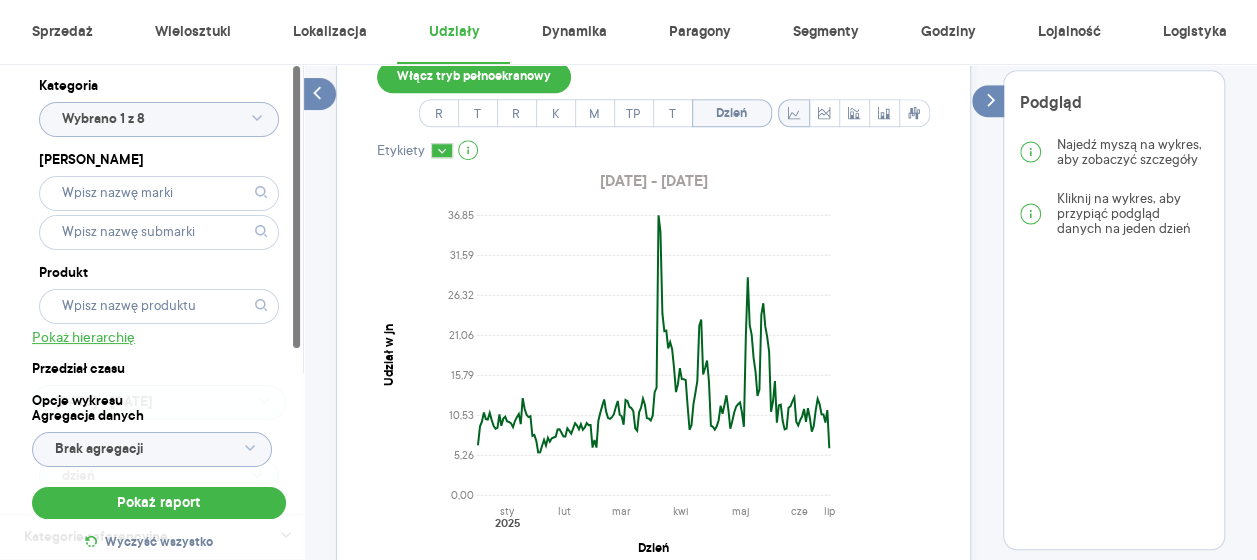 click 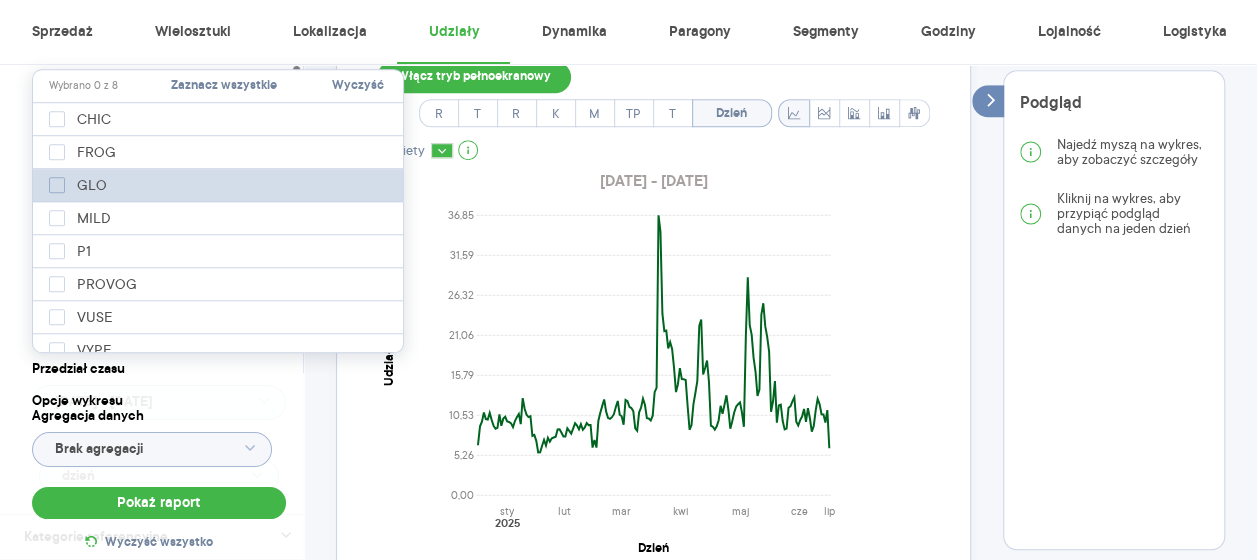 click 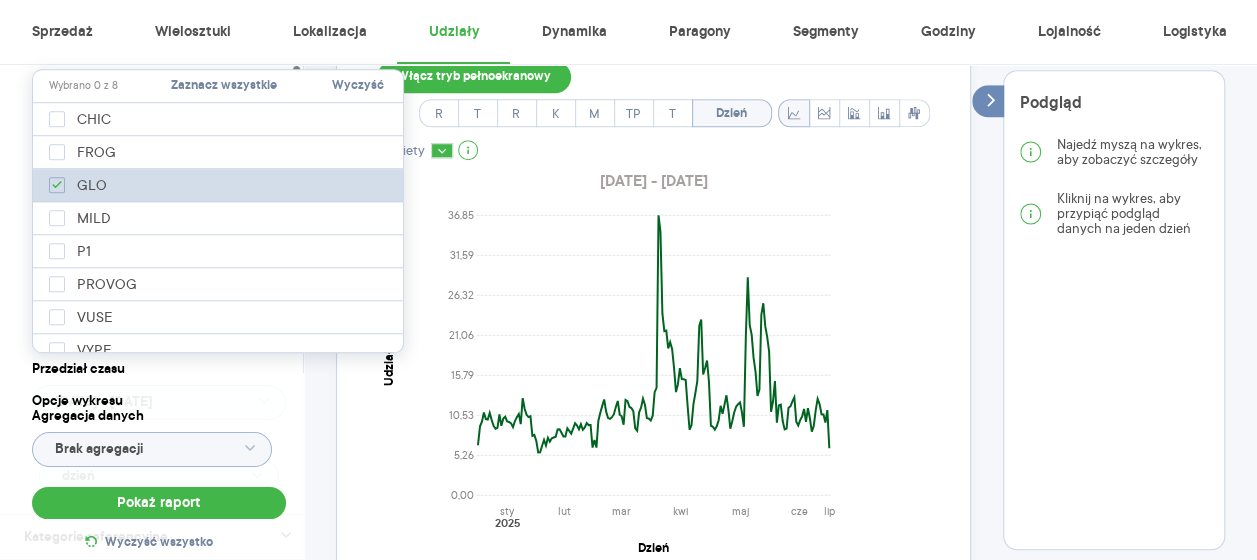 checkbox on "true" 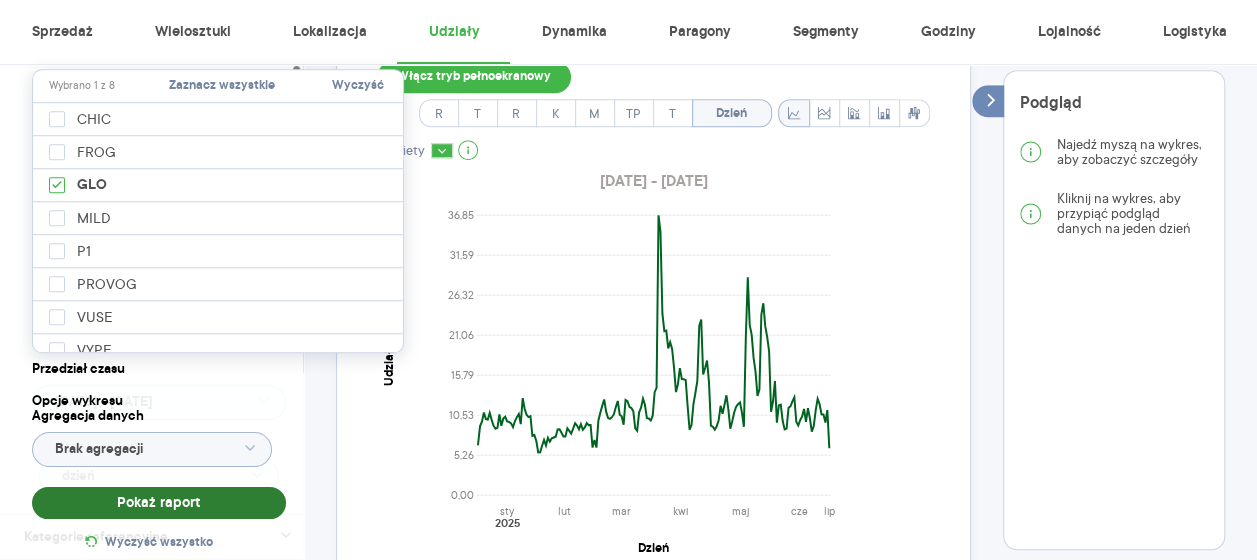 click on "Pokaż raport" at bounding box center [159, 503] 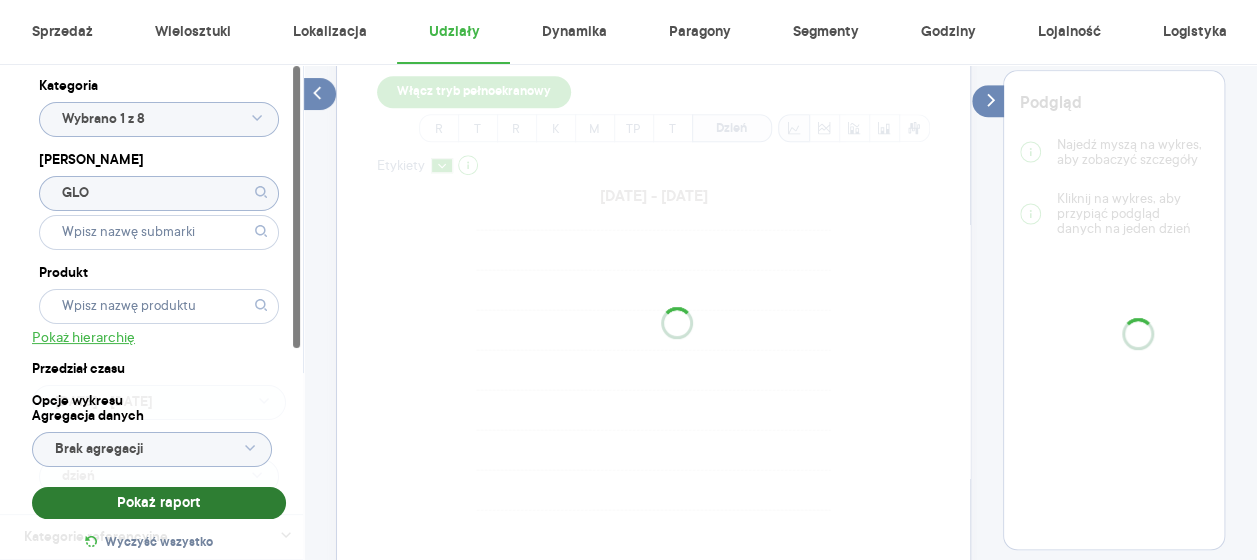 scroll, scrollTop: 720, scrollLeft: 0, axis: vertical 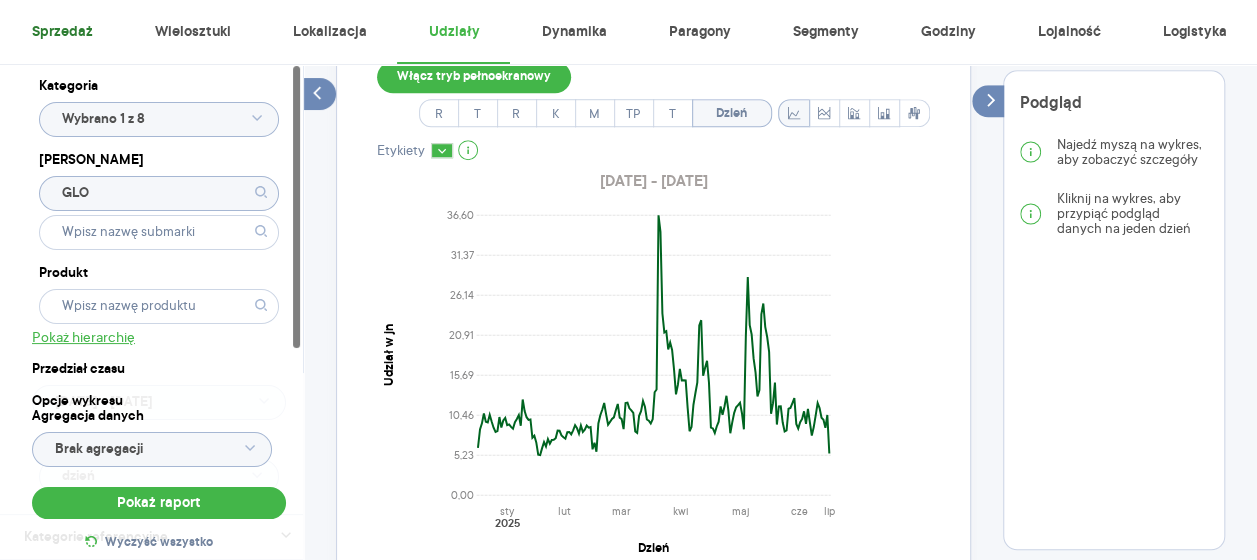 click on "Sprzedaż" at bounding box center (61, 32) 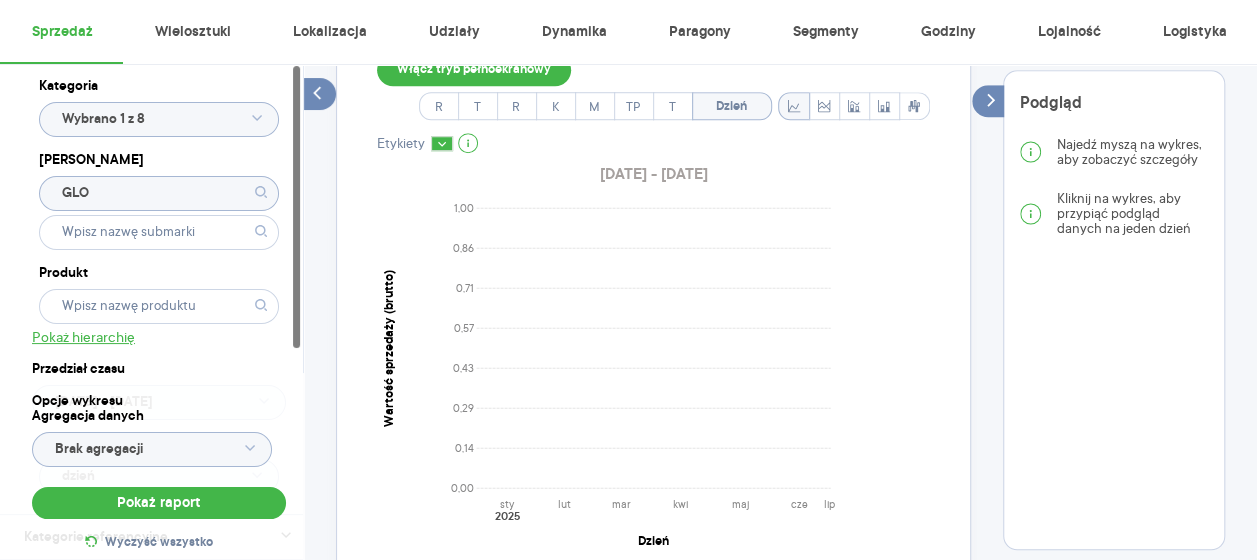 click on "0,00 0,14 0,29 0,43 0,57 0,71 0,86 1,00 Wartość sprzedaży (brutto) sty lut mar kwi maj cze lip 2025 Dzień" 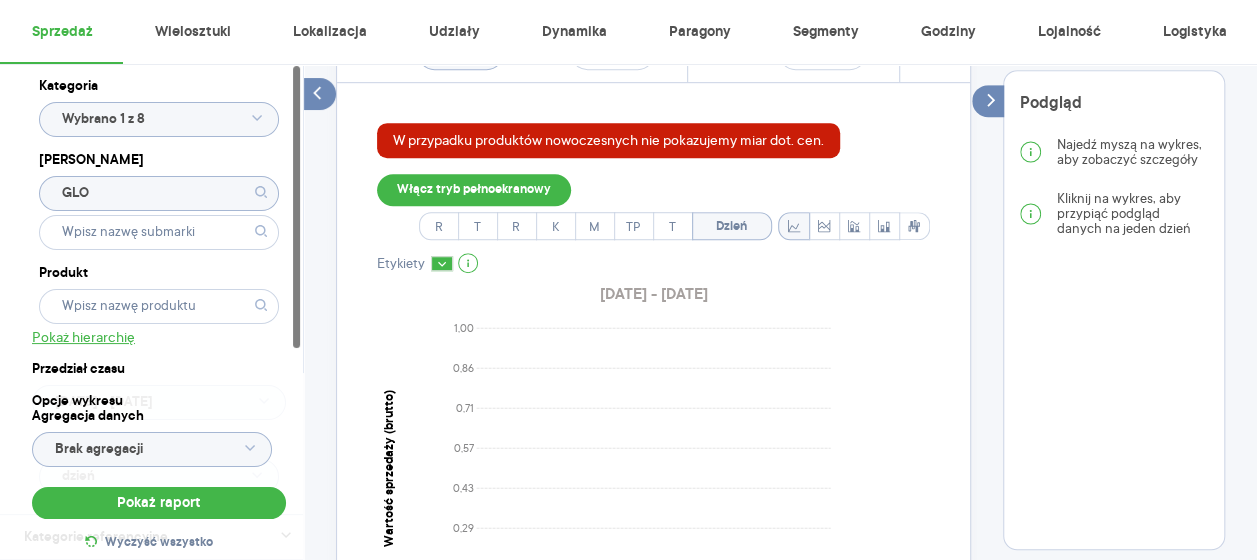 scroll, scrollTop: 560, scrollLeft: 0, axis: vertical 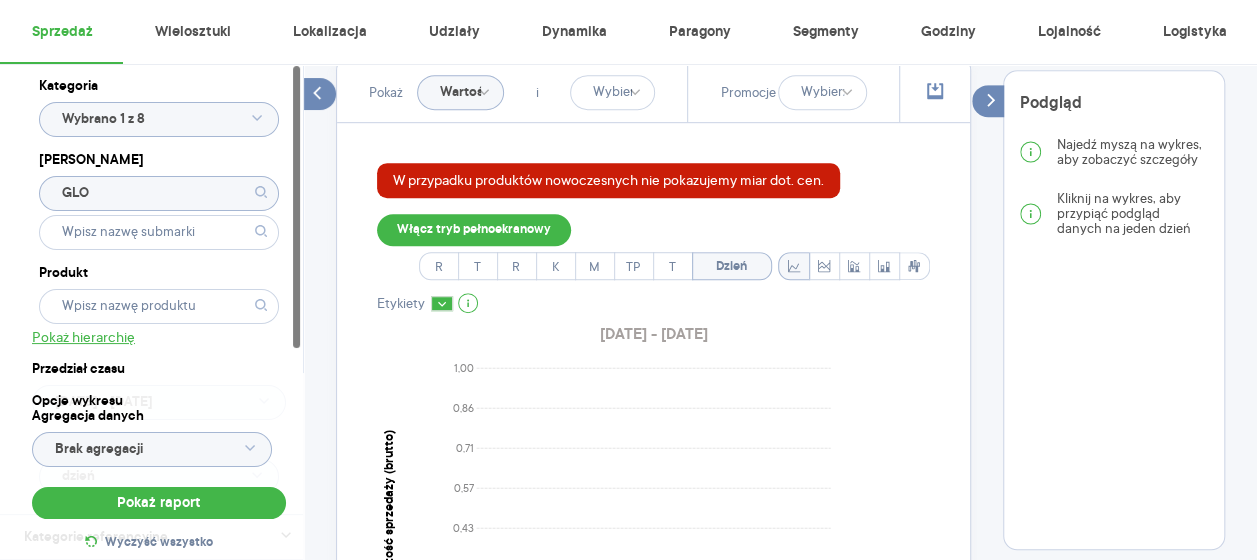 click on "Wartość" 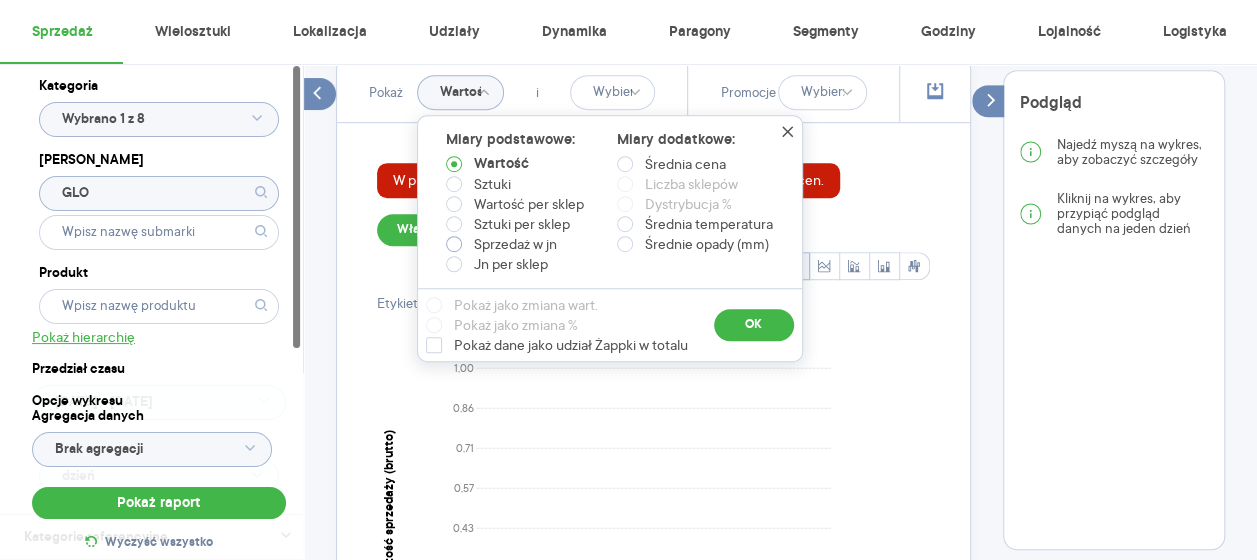 click on "Sprzedaż w jn" at bounding box center (515, 244) 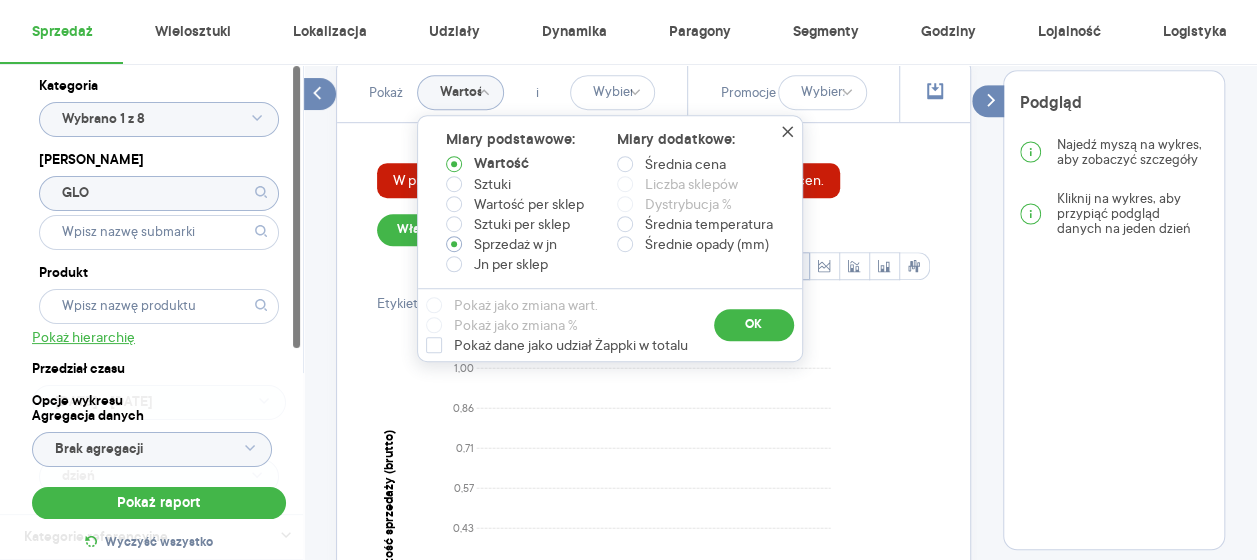 radio on "true" 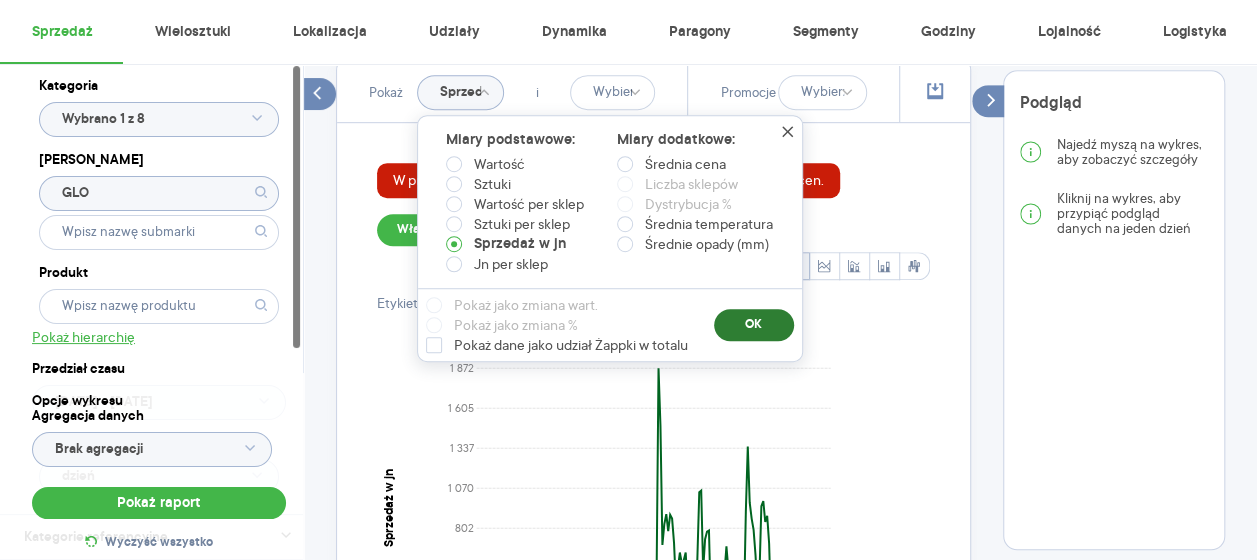 click on "OK" at bounding box center (754, 325) 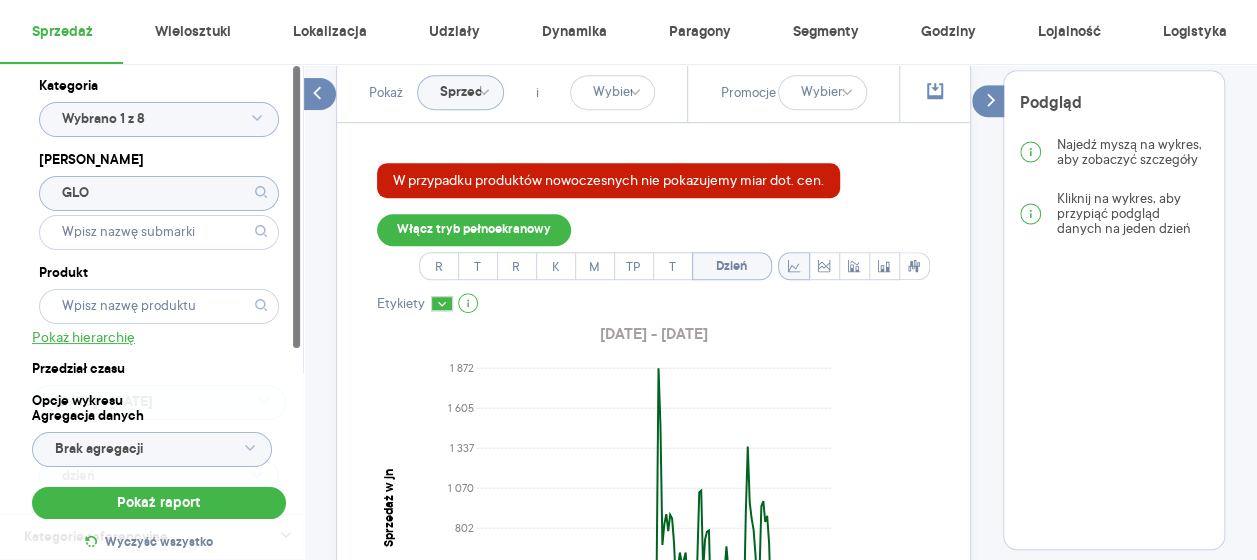 click on "Pokaż Sprzedaż w jn i Promocje W przypadku produktów nowoczesnych nie pokazujemy miar dot. cen. Włącz tryb pełnoekranowy R T R K M TP T Dzień Etykiety 2025.01.01 - 2025.07.01 0 267 535 802 1 070 1 337 1 605 1 872 Sprzedaż w jn sty lut mar kwi maj cze lip 2025 Dzień Legenda: Dane Brak danych British American Tobacco GLO" at bounding box center (653, 458) 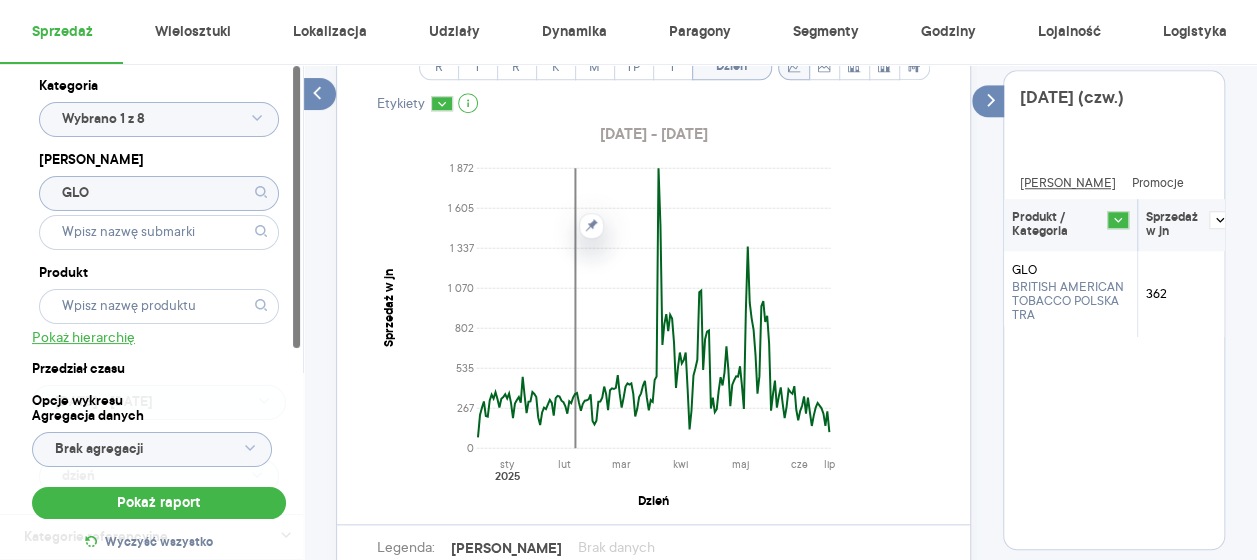 scroll, scrollTop: 720, scrollLeft: 0, axis: vertical 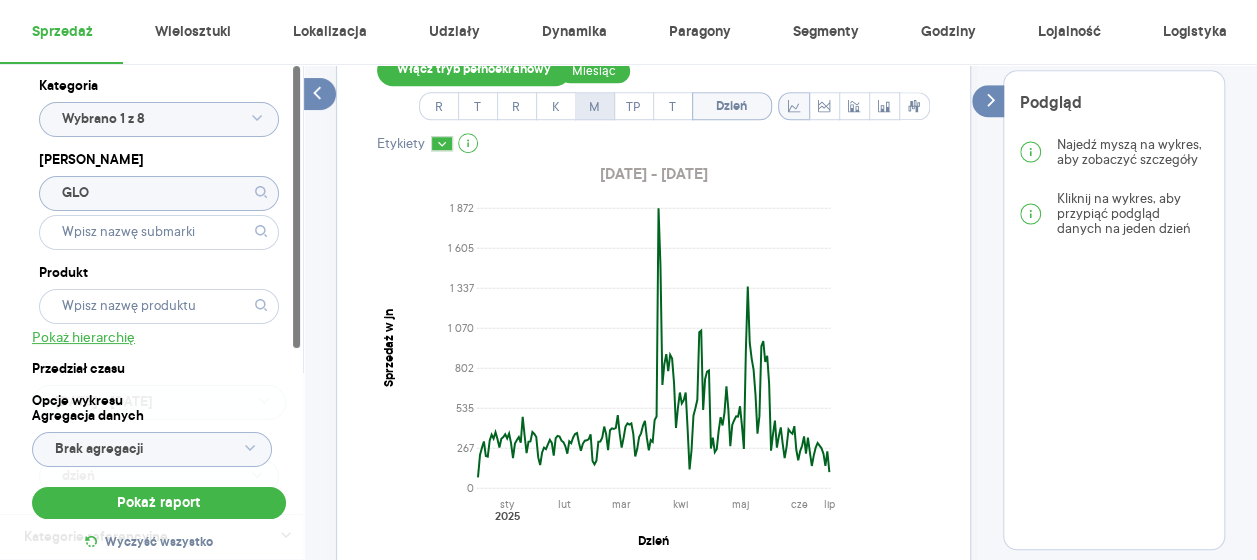 click on "M" at bounding box center [594, 107] 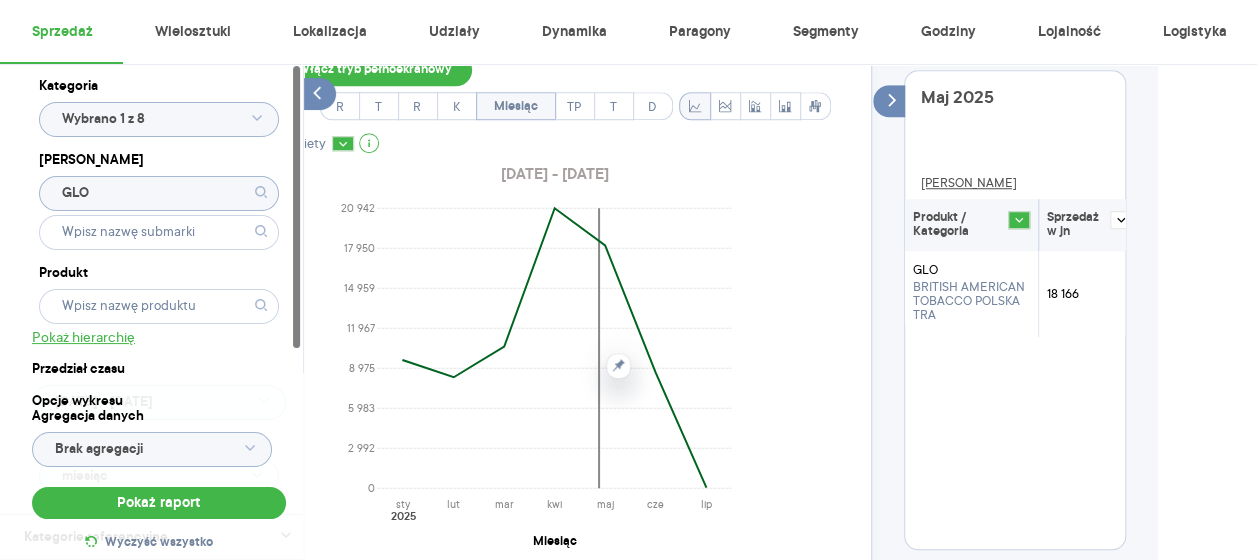 scroll, scrollTop: 720, scrollLeft: 114, axis: both 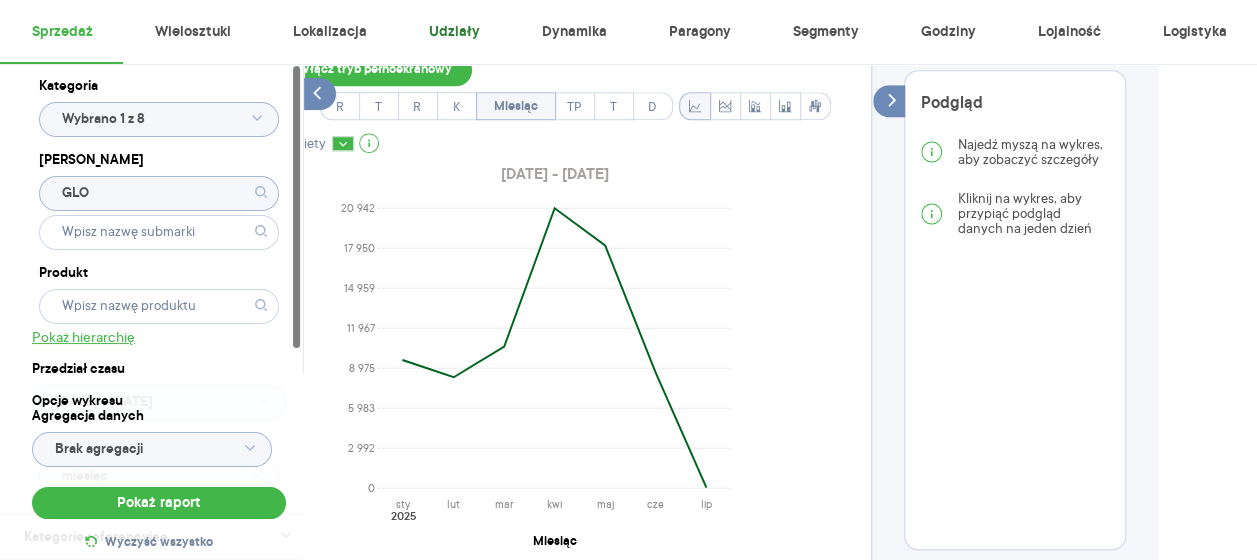 click on "Udziały" at bounding box center (453, 32) 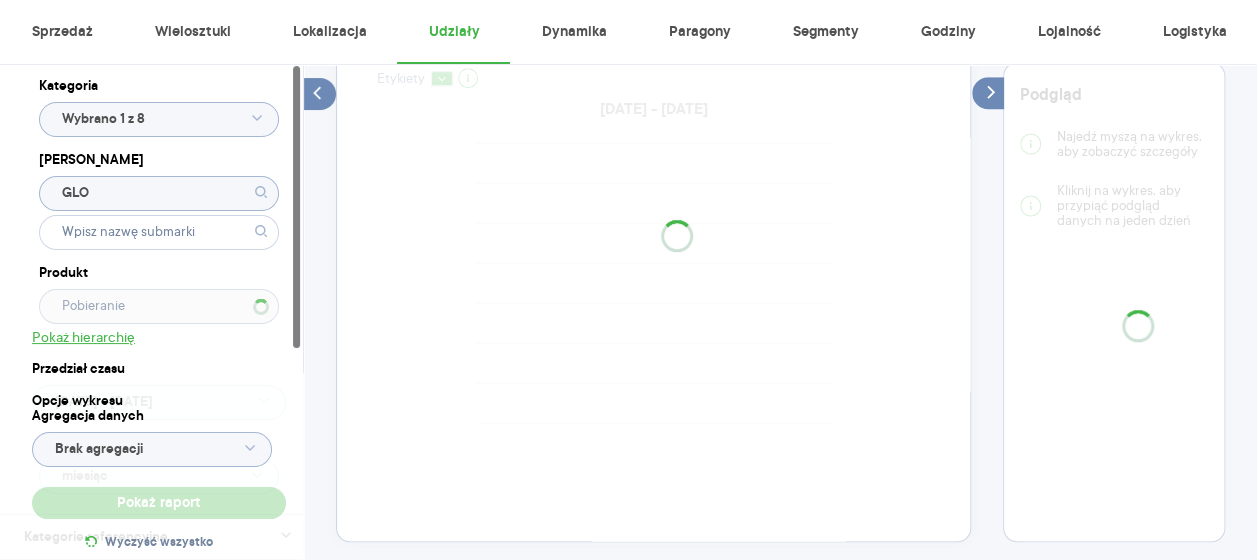 scroll, scrollTop: 720, scrollLeft: 0, axis: vertical 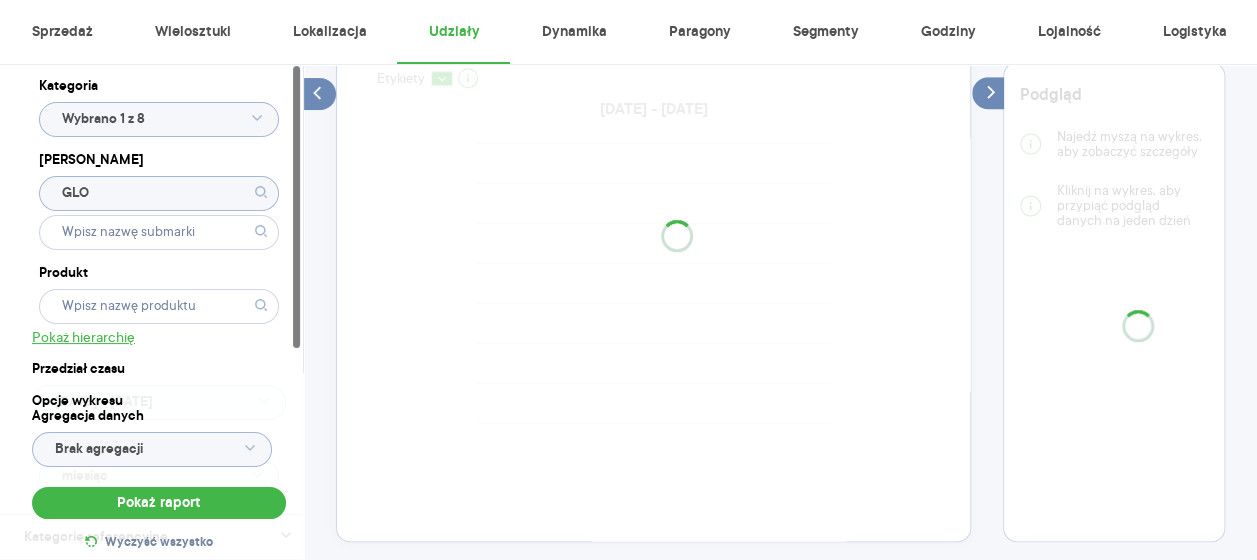 drag, startPoint x: 258, startPoint y: 134, endPoint x: 240, endPoint y: 113, distance: 27.658634 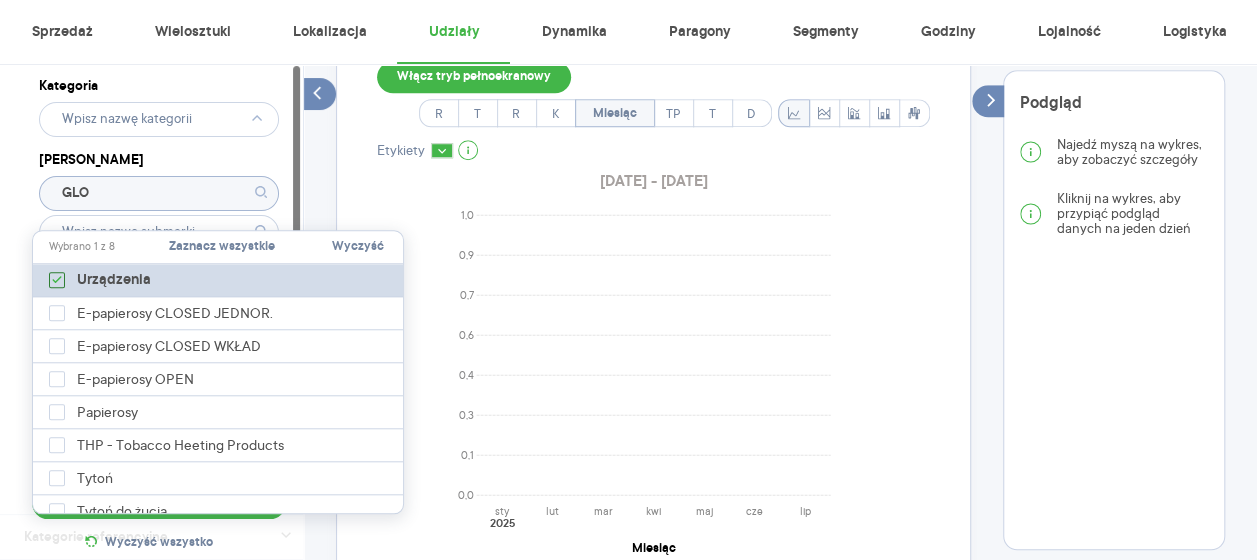 scroll, scrollTop: 806, scrollLeft: 0, axis: vertical 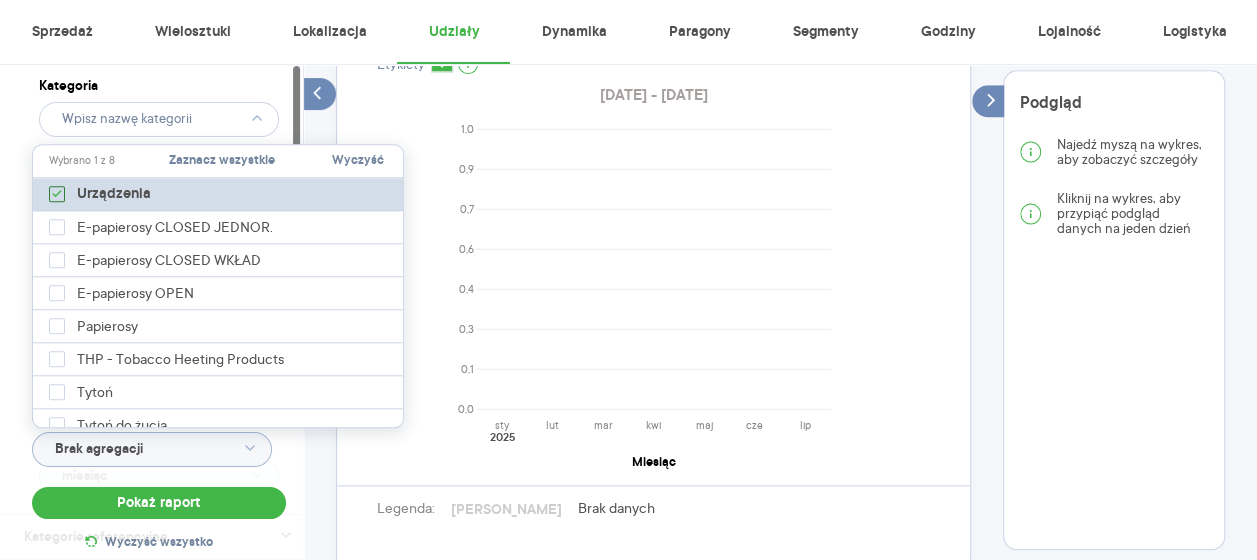 click 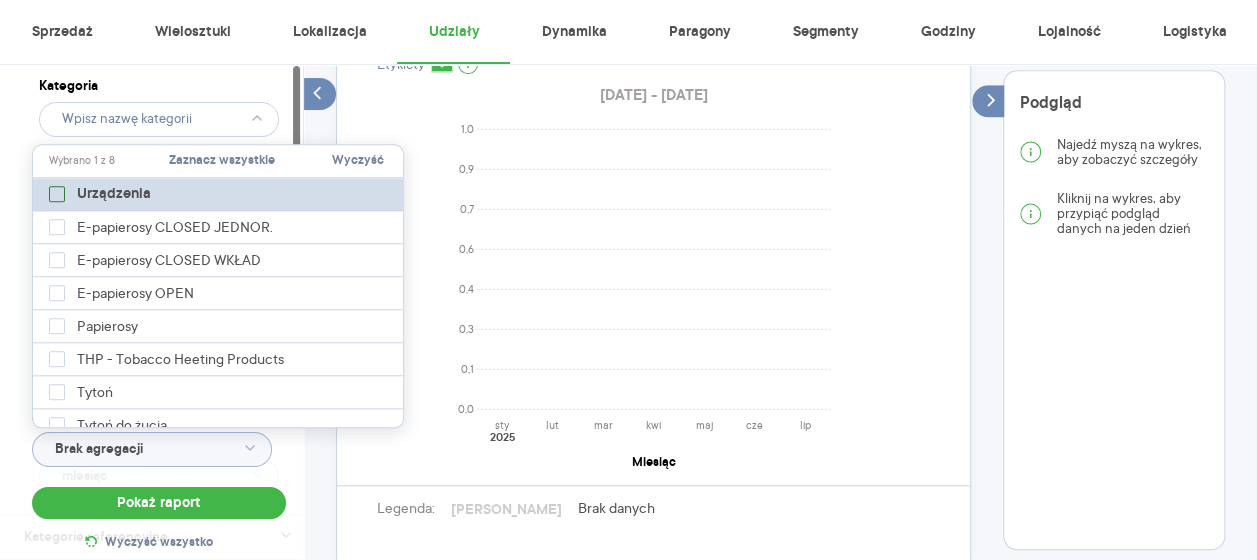checkbox on "false" 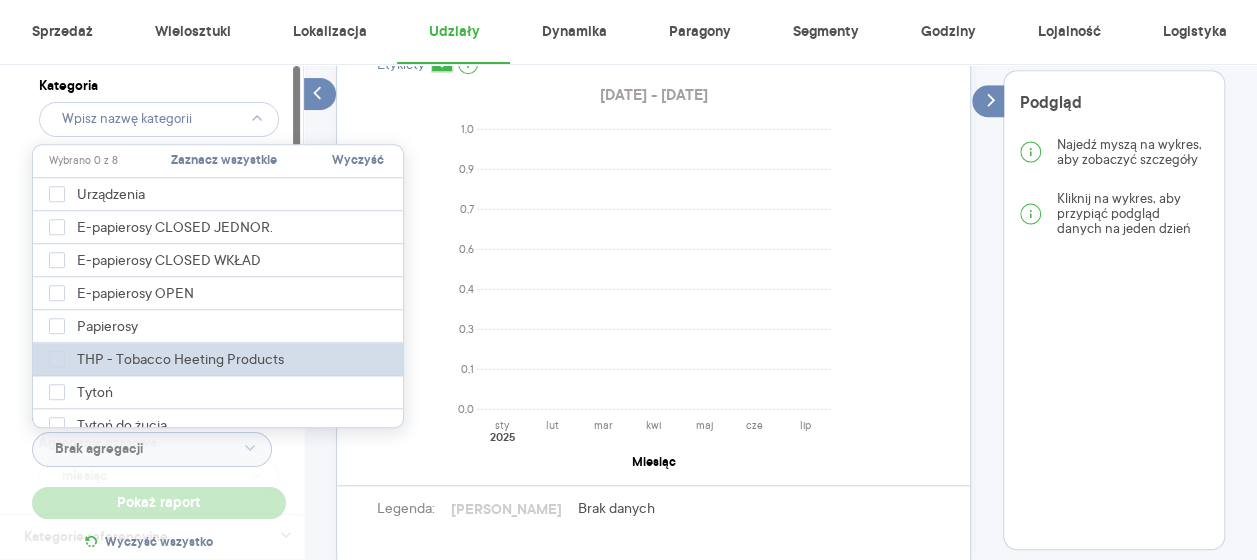 click on "THP - Tobacco Heeting Products" at bounding box center [219, 359] 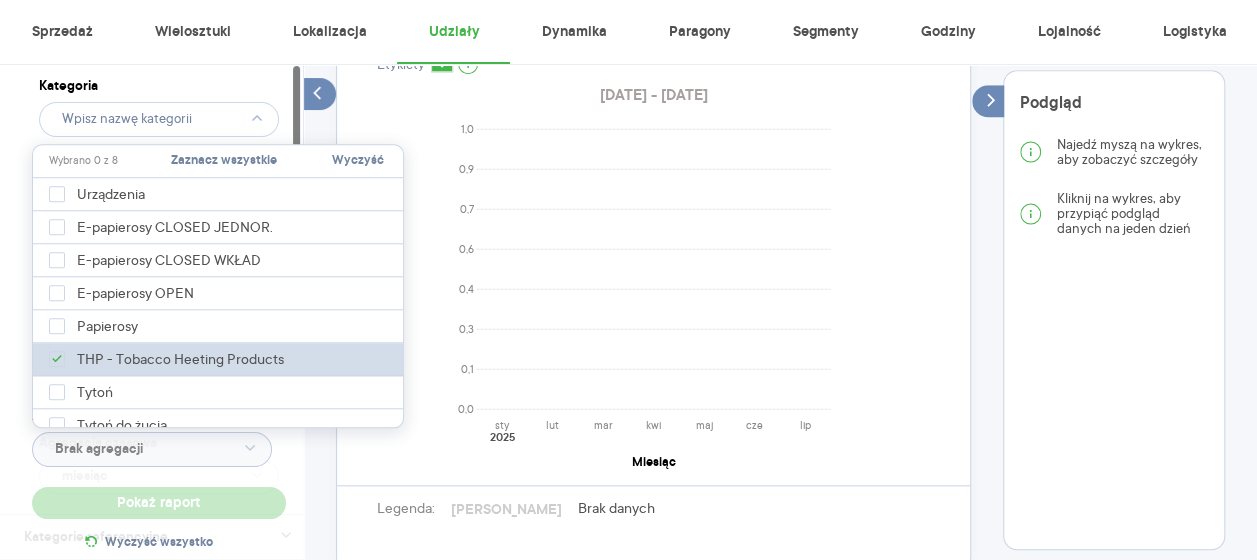 type on "Pobieranie" 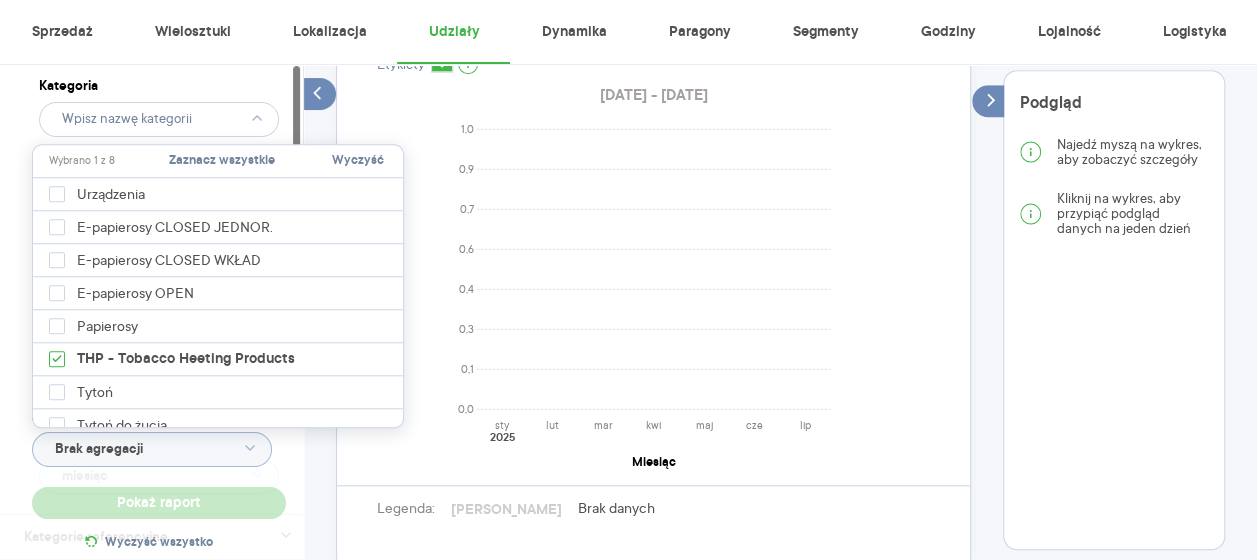 type 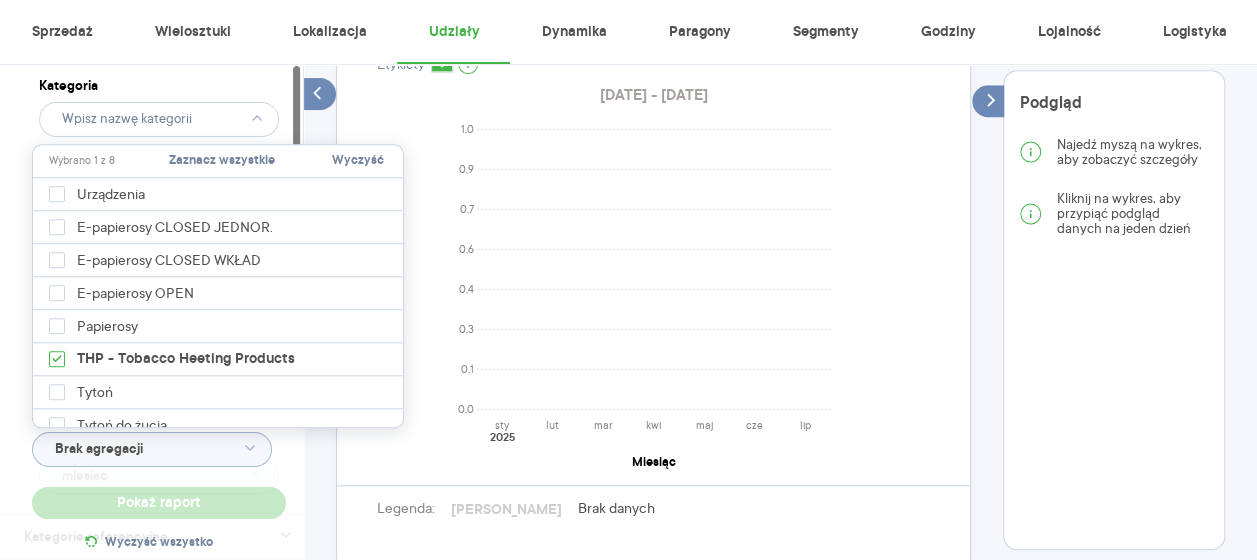 type 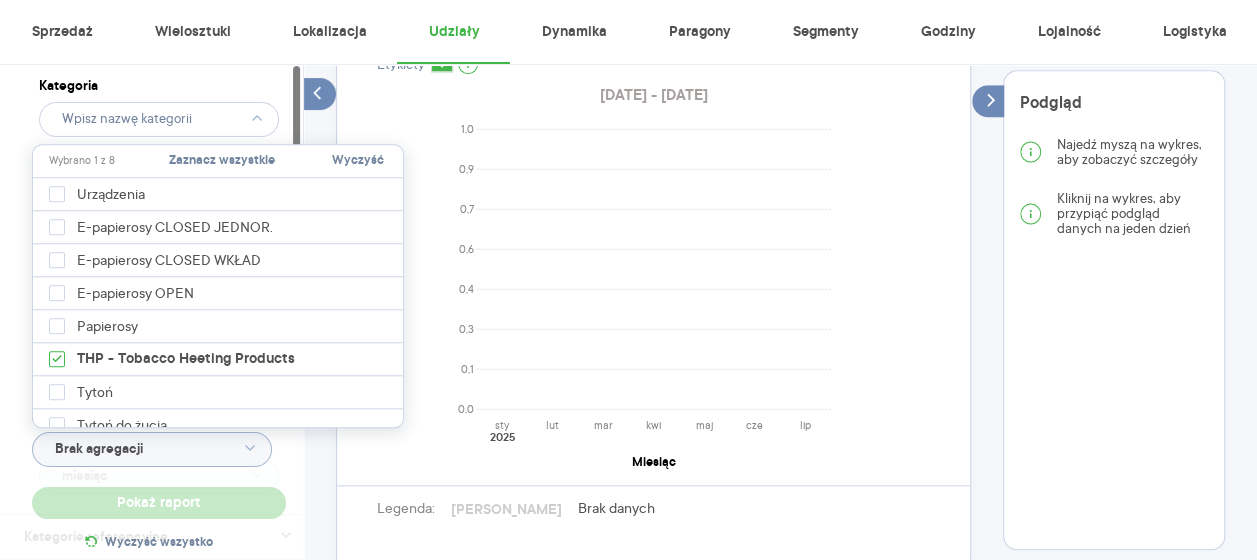 click on "Opcje wykresu Agregacja danych Brak agregacji Pokaż raport Wyczyść wszystko" at bounding box center [159, 474] 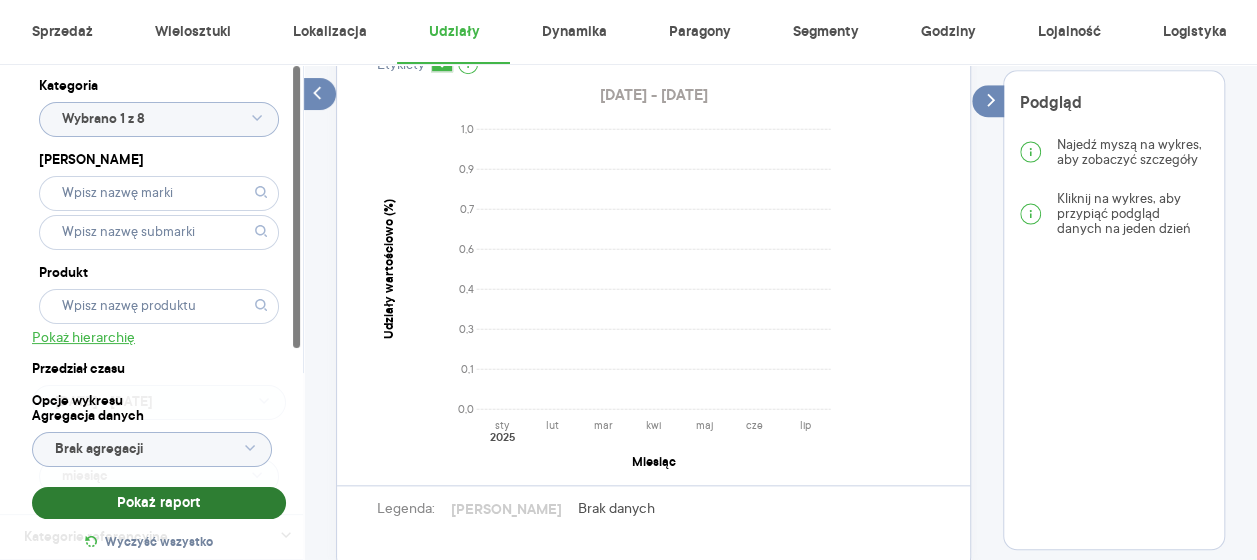 click on "Pokaż raport" at bounding box center [159, 503] 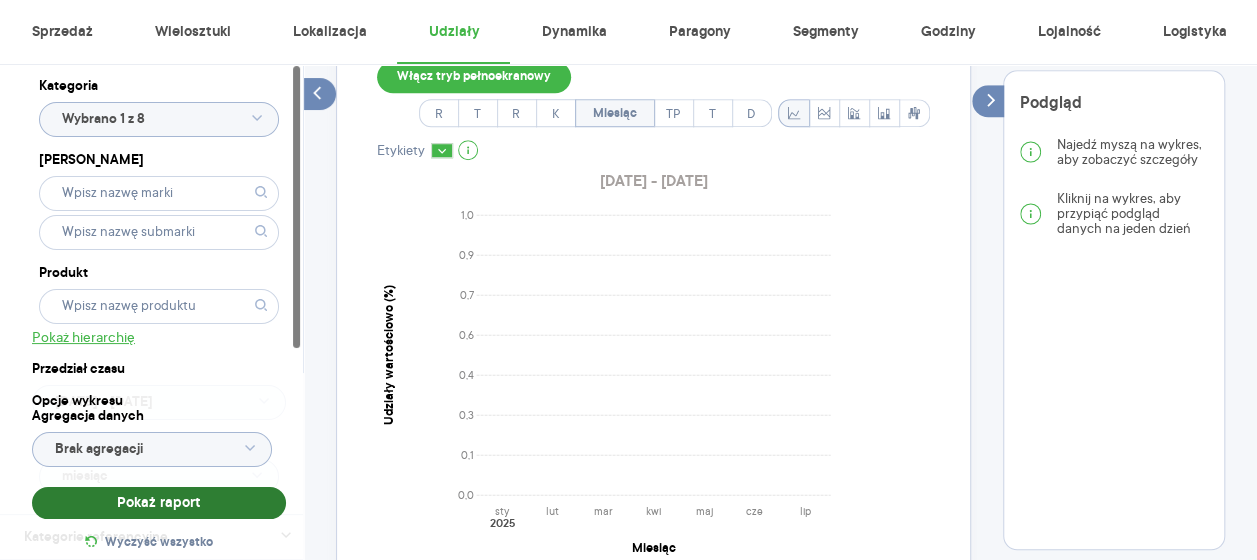 scroll, scrollTop: 806, scrollLeft: 0, axis: vertical 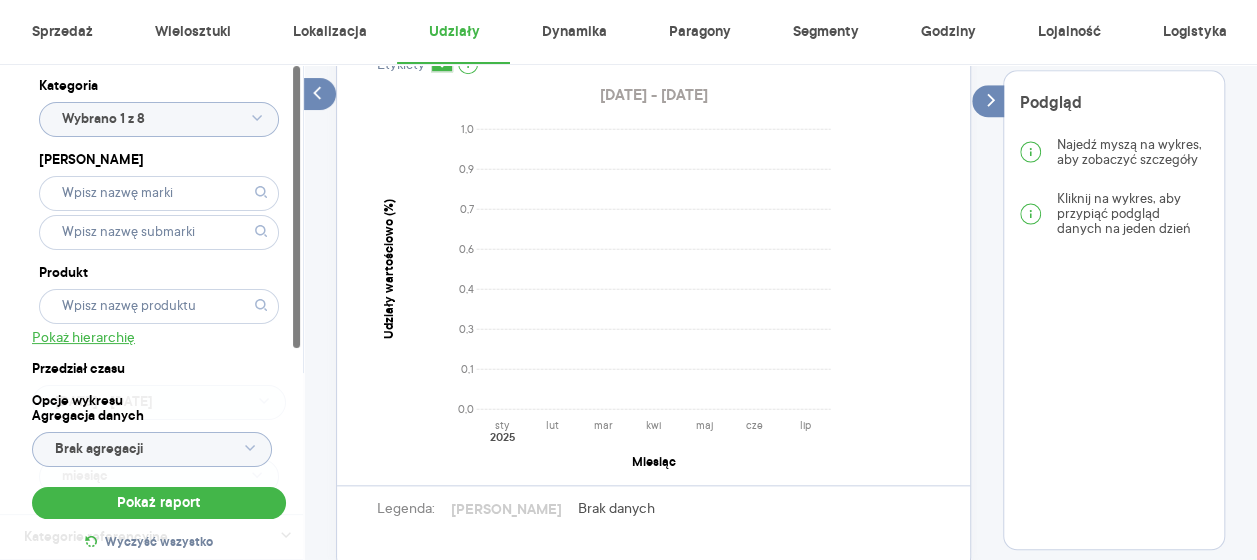 click on "W przypadku produktów nowoczesnych nie pokazujemy miar dot. cen. Włącz tryb pełnoekranowy R T R K Miesiąc TP T D Etykiety 2025.01.01 - 2025.07.01 0,0 0,1 0,3 0,4 0,6 0,7 0,9 1,0 Udziały wartościowo (%) sty lut mar kwi maj cze lip 2025 Miesiąc Legenda: Dane Brak danych" at bounding box center [653, 227] 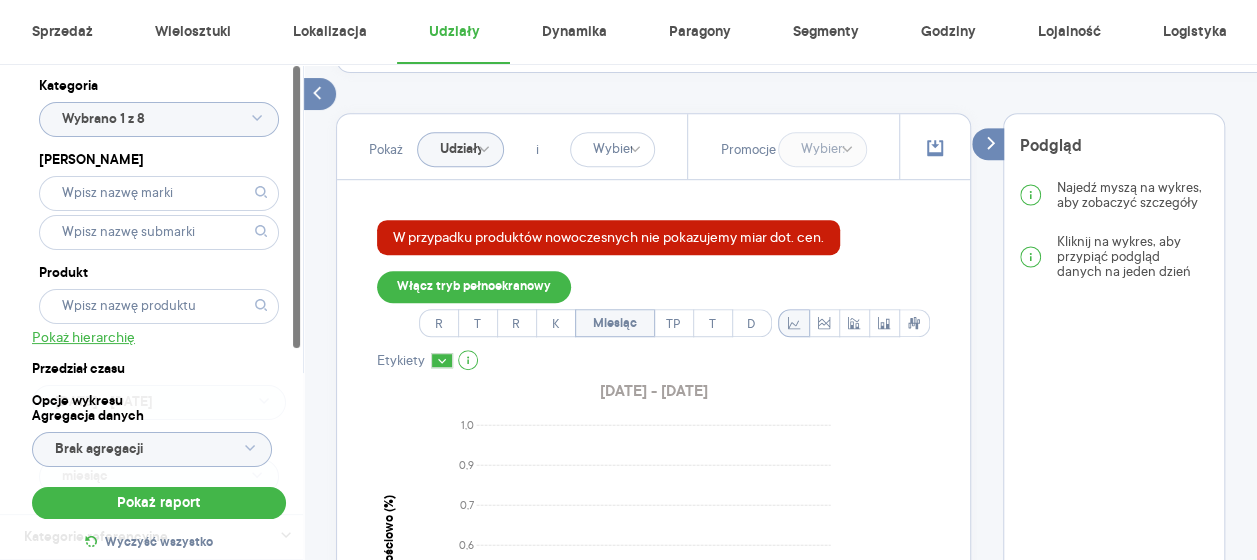 scroll, scrollTop: 472, scrollLeft: 0, axis: vertical 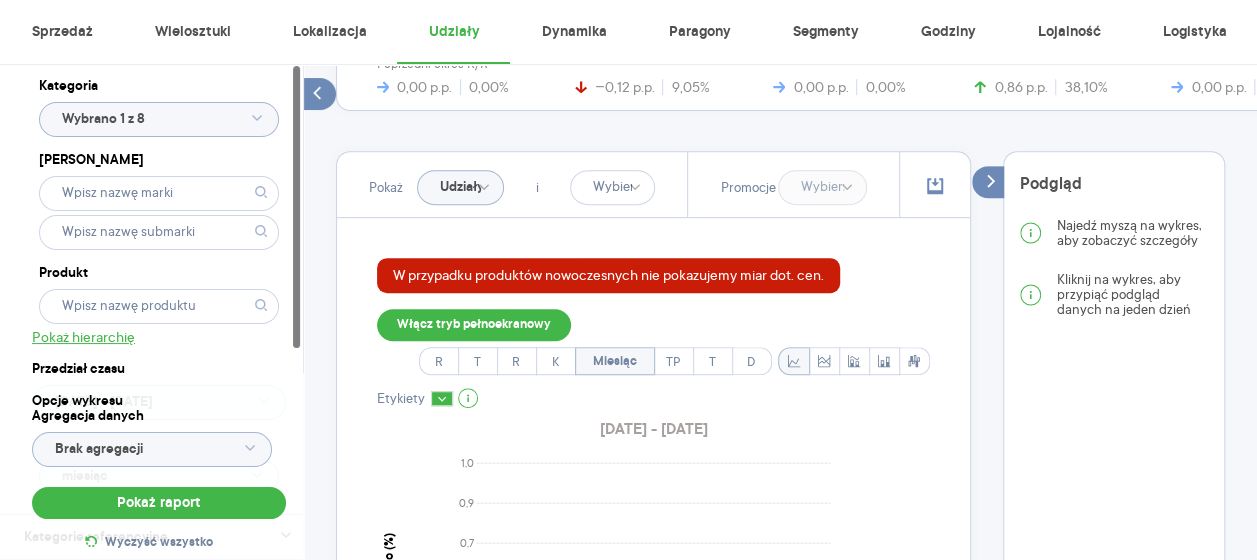click on "Udziały wartościowo" 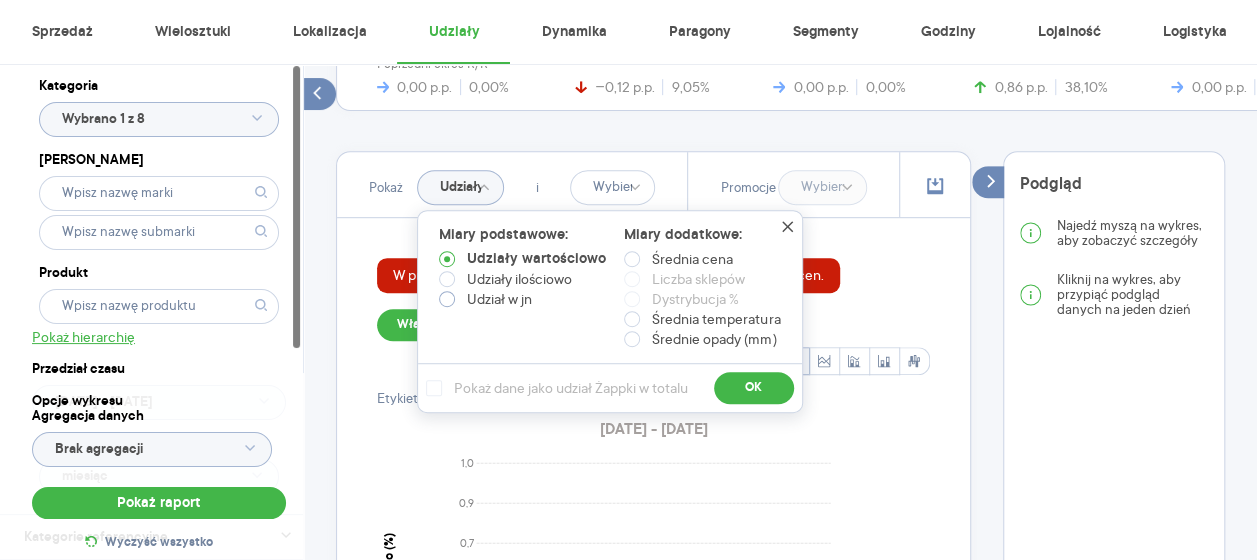 click on "Udział w jn" at bounding box center (499, 299) 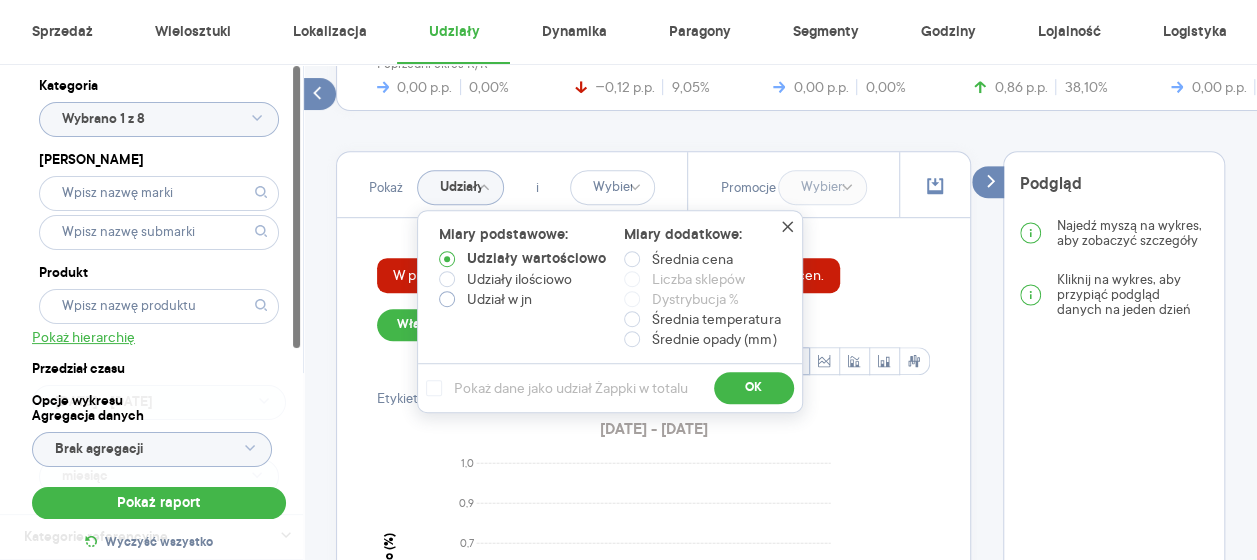 click on "Udział w jn" at bounding box center (451, 301) 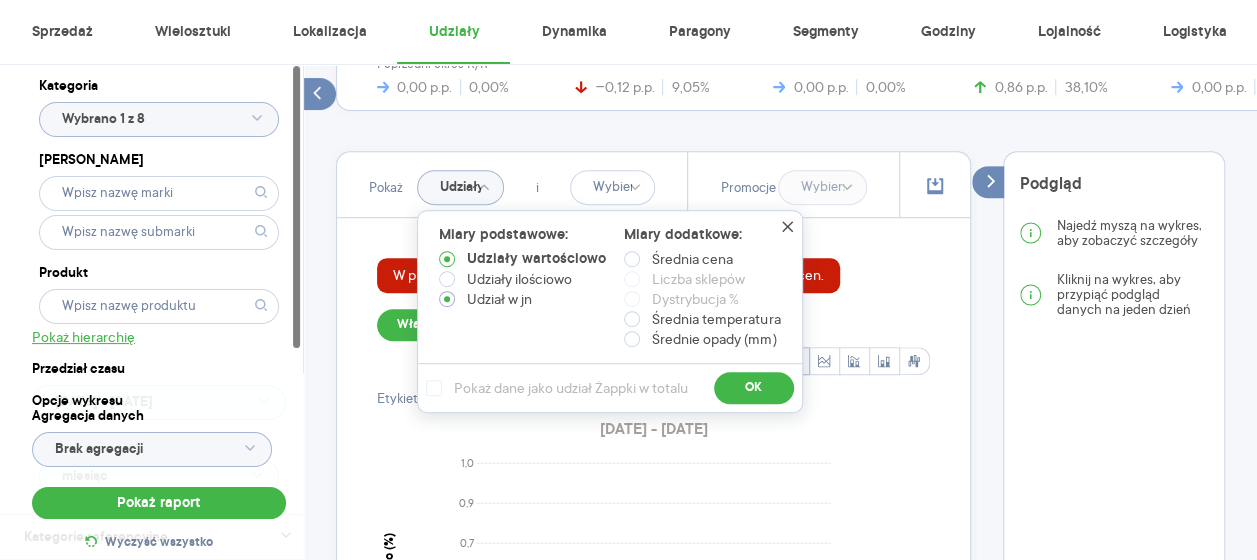 radio on "true" 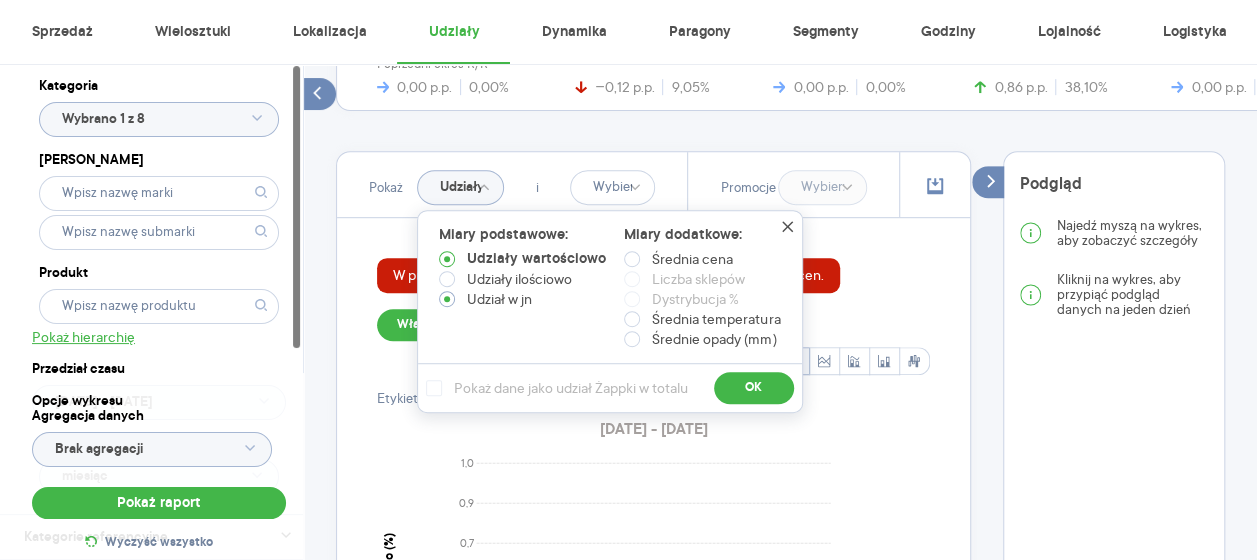 type on "Udział w jn" 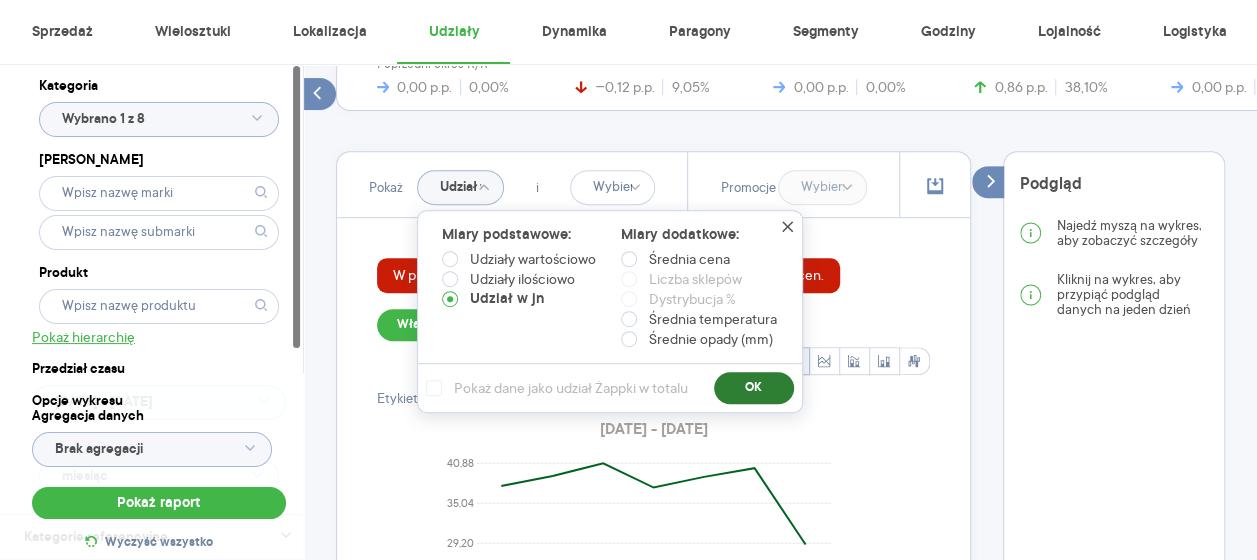 click on "OK" at bounding box center [754, 388] 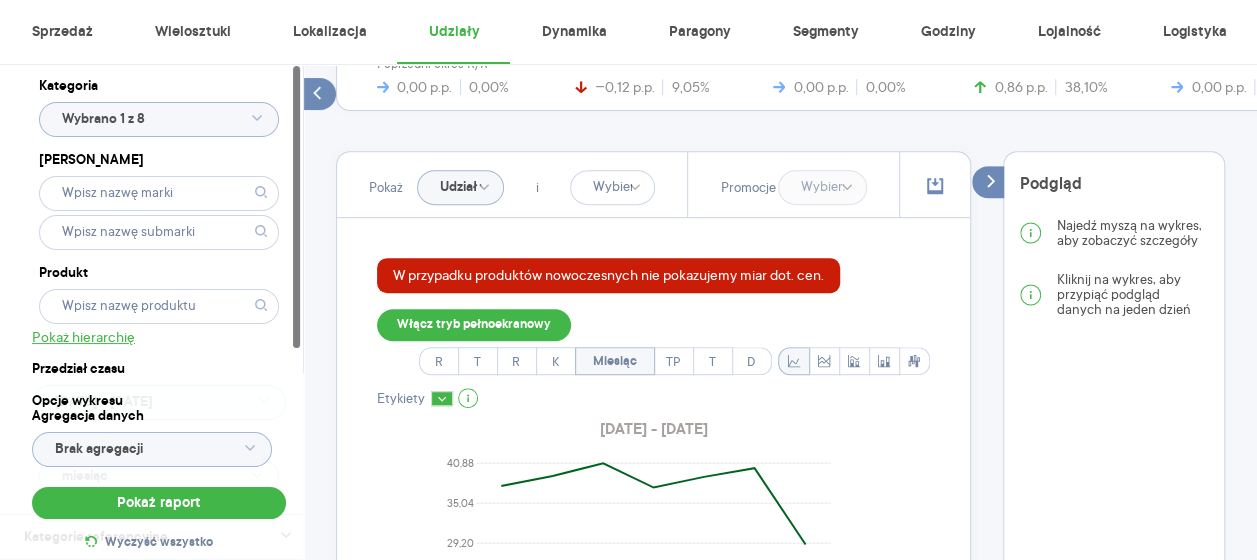 click 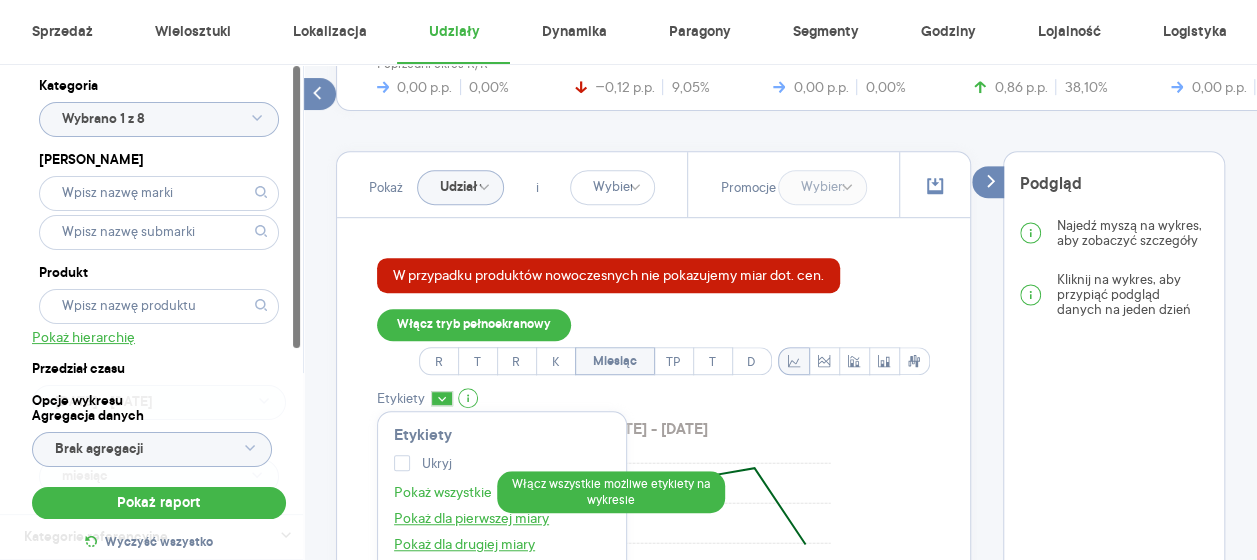 click on "Pokaż wszystkie" at bounding box center (443, 492) 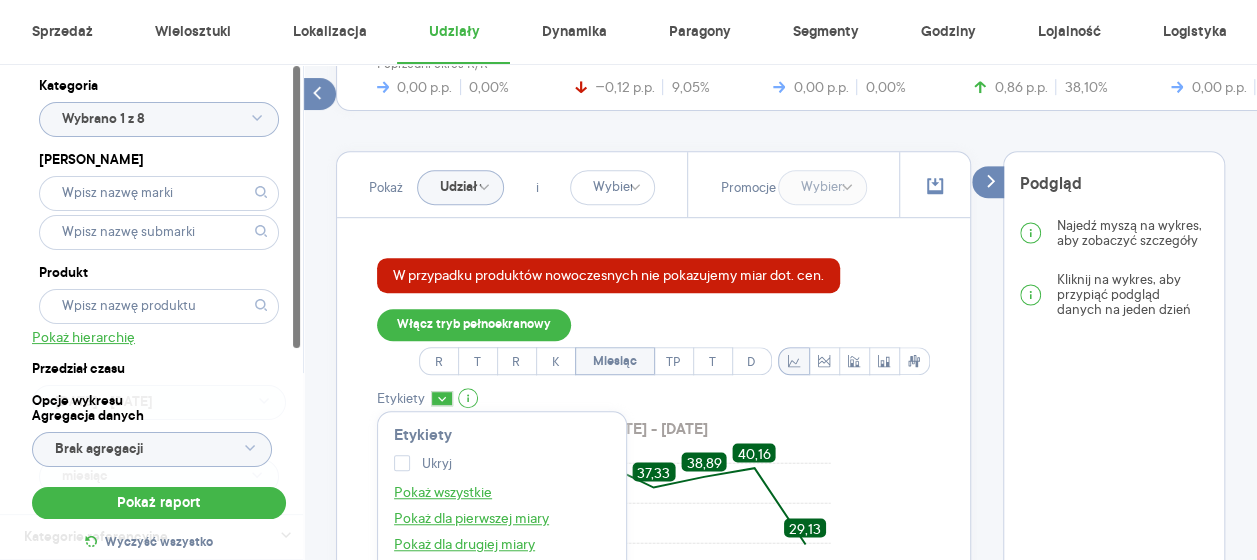 click on "Kategoria Wybrano 1 z 8 Marka Produkt Pokaż hierarchię Przedział czasu 2025.01.01 - 2025.07.01 Agregacja czasowa miesiąc Kategorie referencyjne Region Rodzaje sklepów Rodzaje transakcji Wszystkie Like For Like Uwzględnij LFL Opcje wykresu Agregacja danych Brak agregacji Pokaż raport Wyczyść wszystko Udziały Podsumowanie - dane własne  (British American Tobacco) W przypadku produktów nowoczesnych nie pokazujemy miar dot. cen. Pokaż: Wartość / ilość Dystrybucja Jednostki naturalne Dane własne Udział wartościowy w G1 0,00% 0,00 p.p. 0,00% Udział ilościowy w G1 8,93% −0,12 p.p. 9,05% Udział wartościowy w G2 0,00% 0,00 p.p. 0,00% Udział ilościowy w G2 38,96% 0,86 p.p. 38,10% Udział wartościowy w G3 0,00% 0,00 p.p. 0,00% Udział ilościowy w G3 38,96% 0,86 p.p. 38,10% Poprzedni okres R/R Pokaż Udział w jn i Promocje W przypadku produktów nowoczesnych nie pokazujemy miar dot. cen. Włącz tryb pełnoekranowy R T R K Miesiąc TP T D Etykiety Etykiety Ukryj Pokaż wszystkie 0,00 5,84" at bounding box center (780, 478) 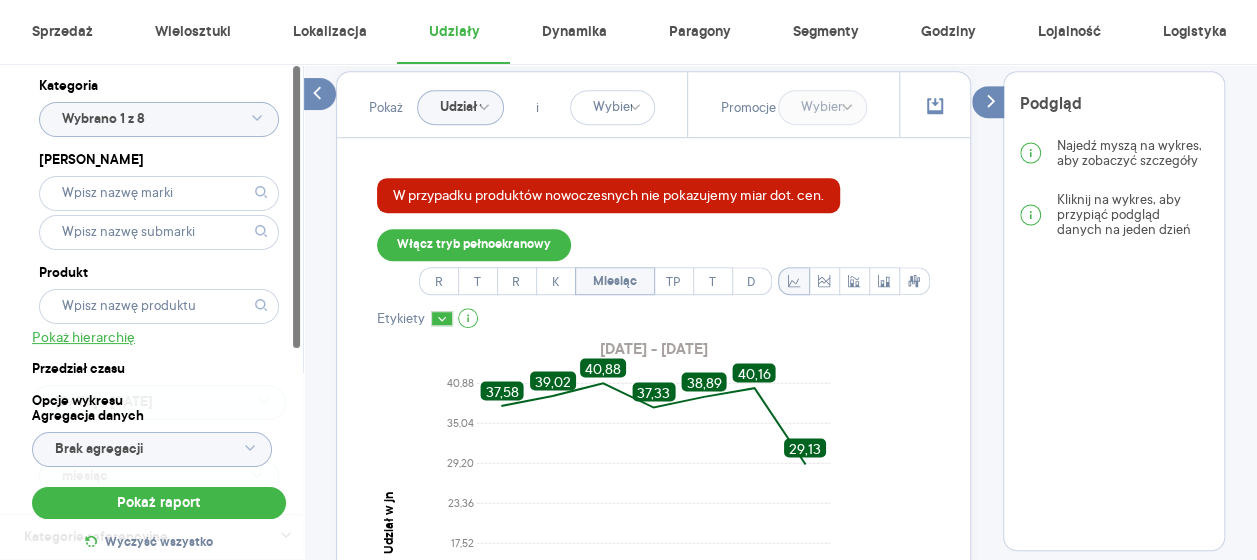 scroll, scrollTop: 712, scrollLeft: 0, axis: vertical 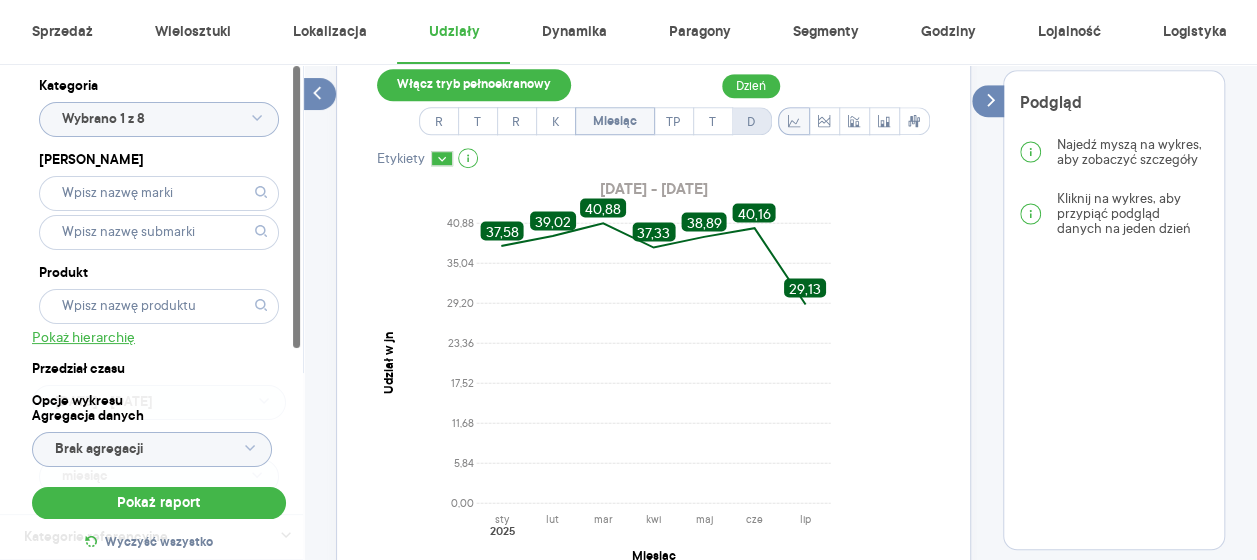 click on "D" at bounding box center (751, 122) 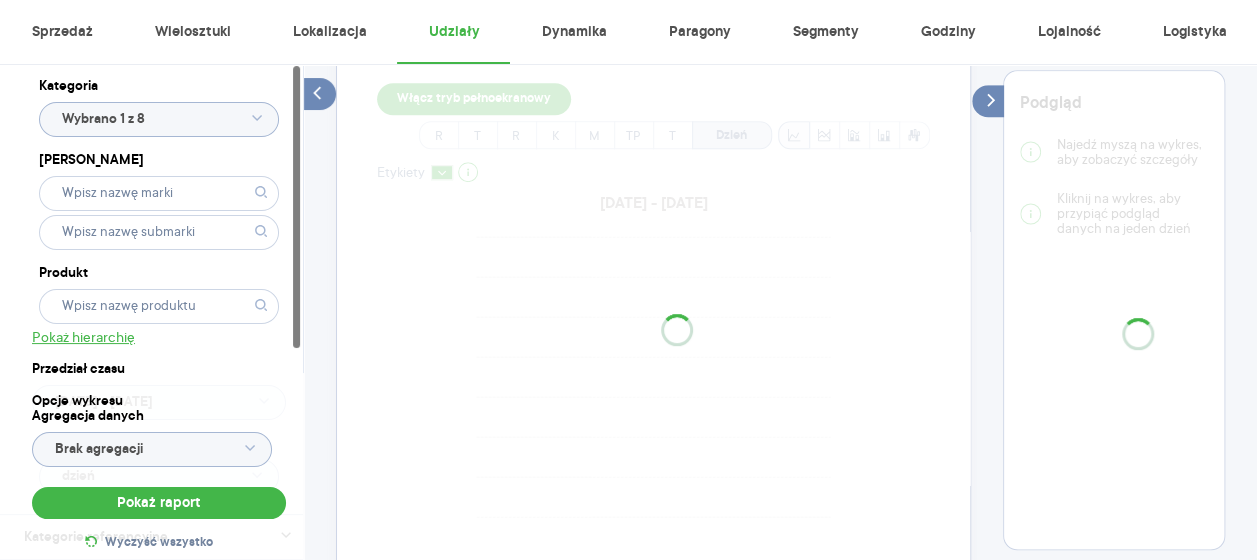 scroll, scrollTop: 712, scrollLeft: 0, axis: vertical 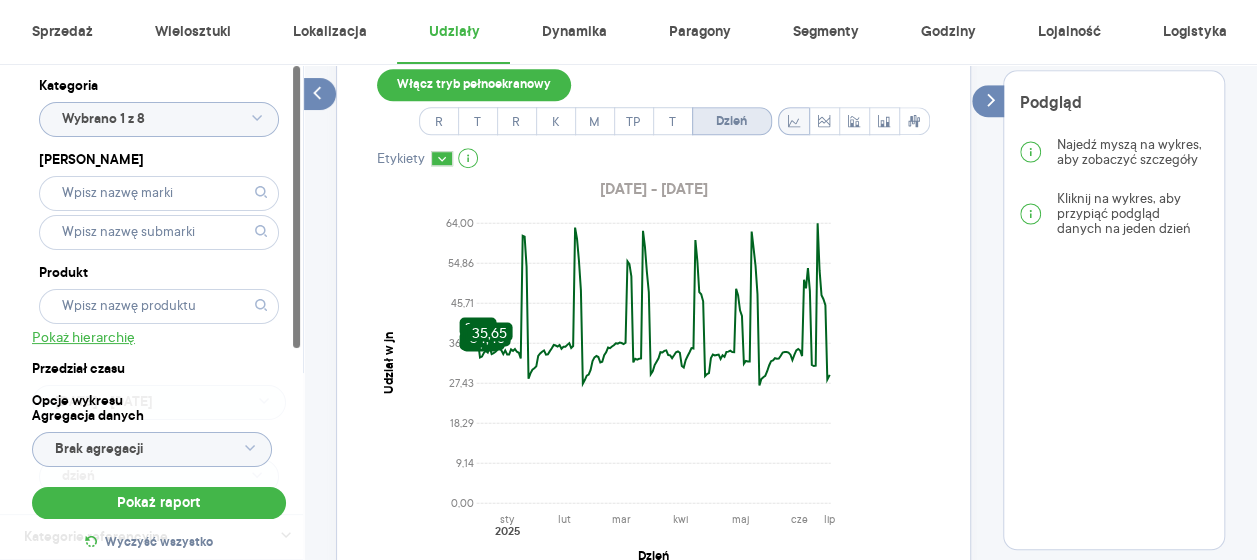 type 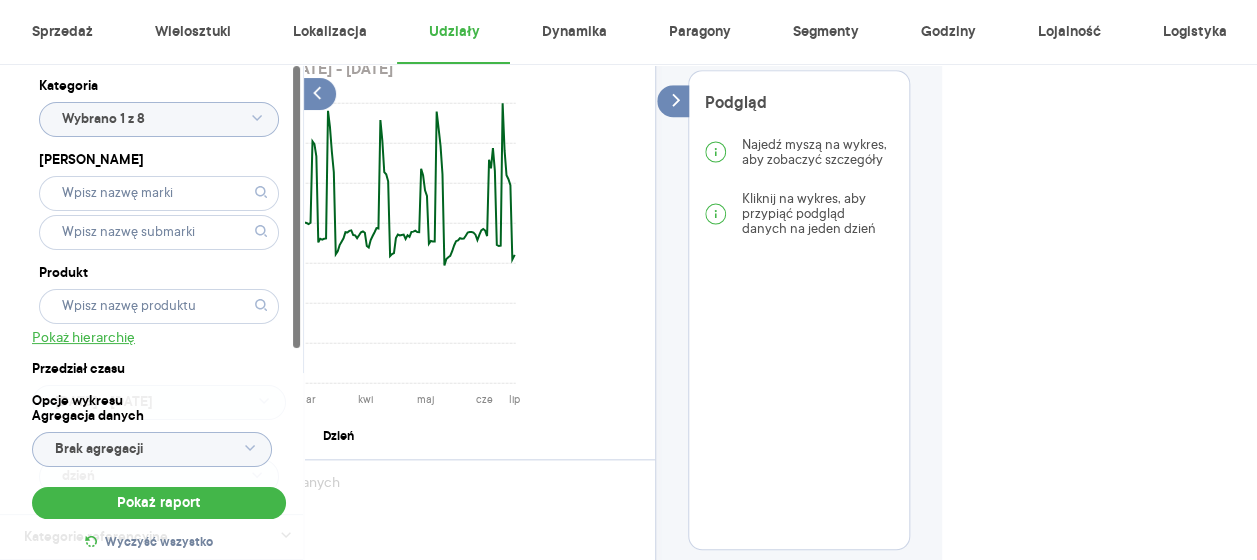 scroll, scrollTop: 832, scrollLeft: 347, axis: both 